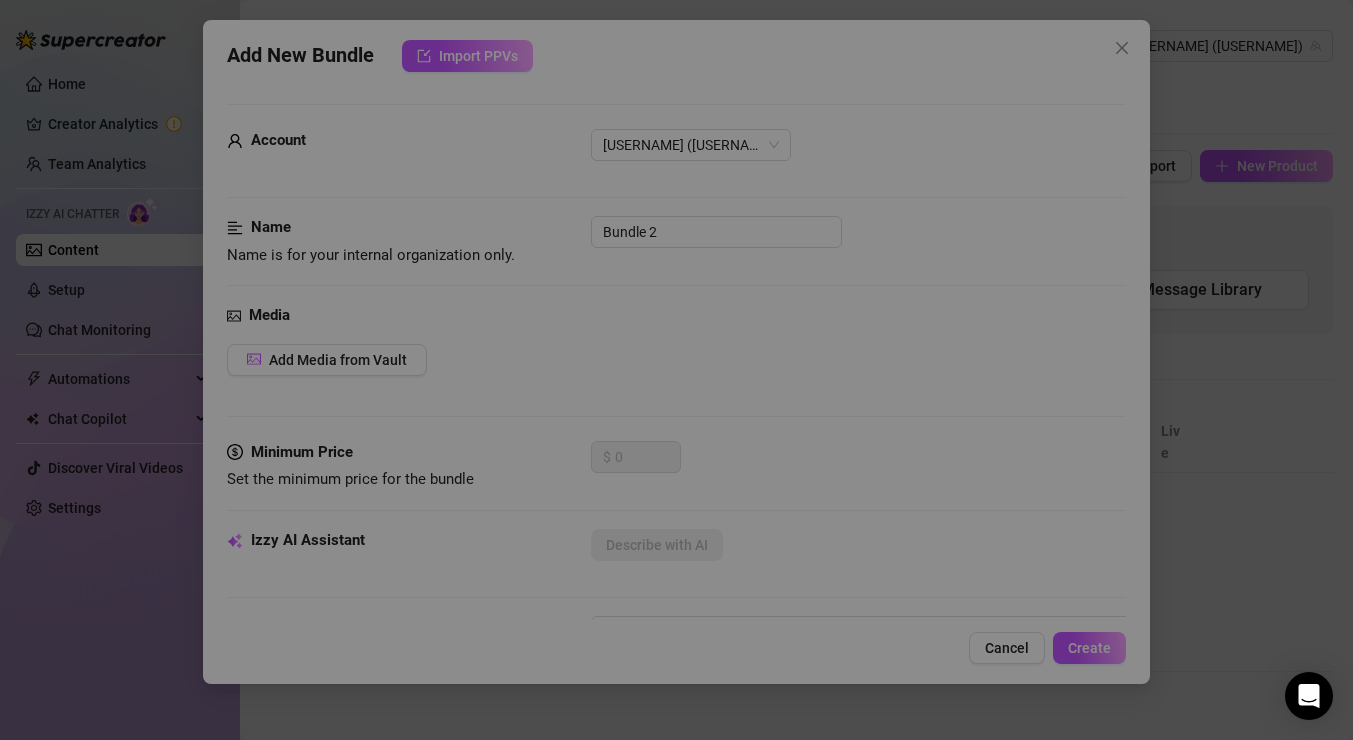 scroll, scrollTop: 0, scrollLeft: 0, axis: both 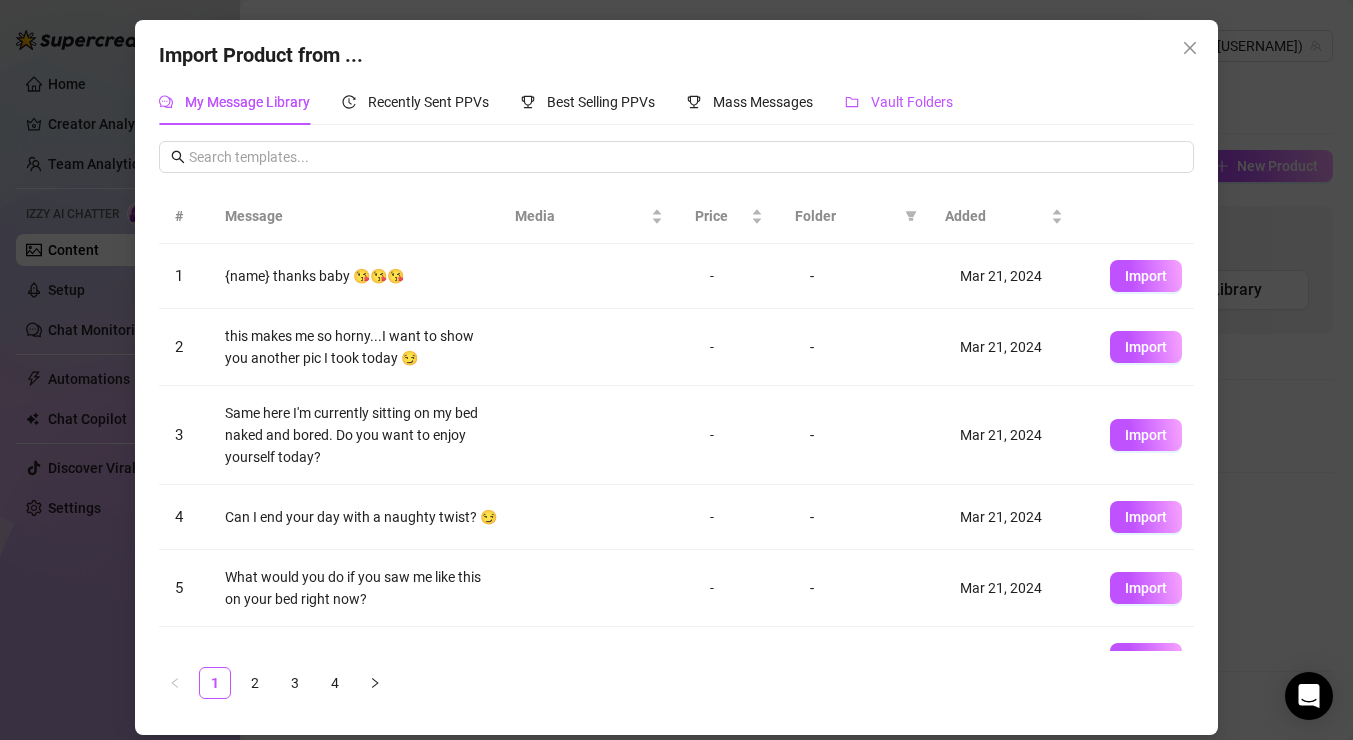 click on "Vault Folders" at bounding box center (912, 102) 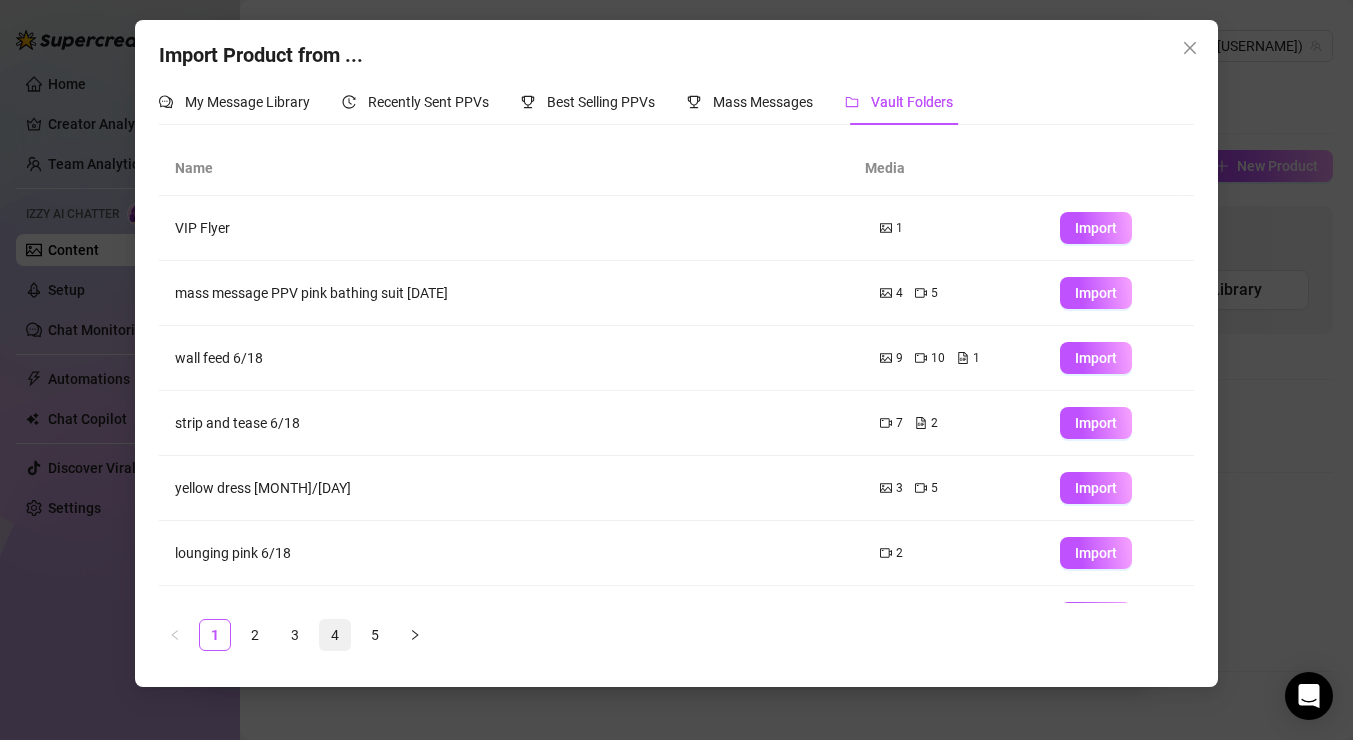 click on "4" at bounding box center [335, 635] 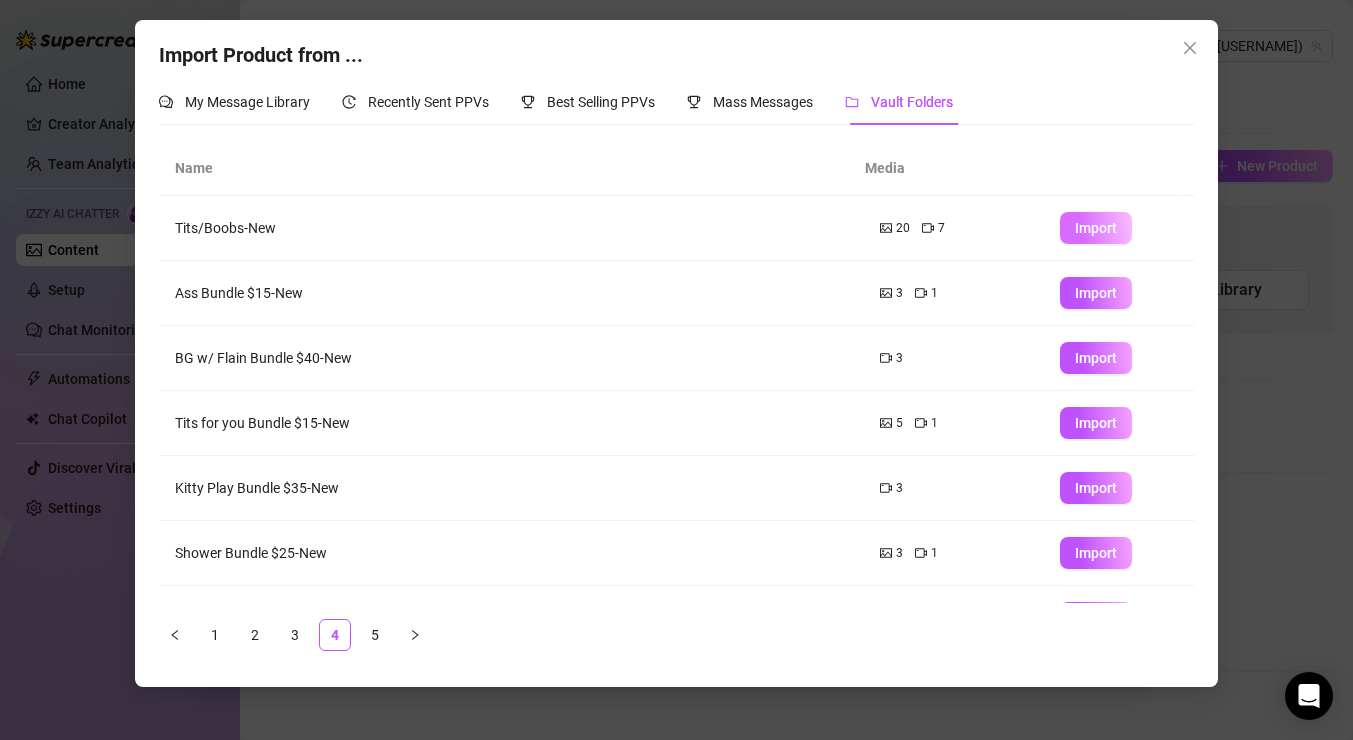 click on "Import" at bounding box center [1096, 228] 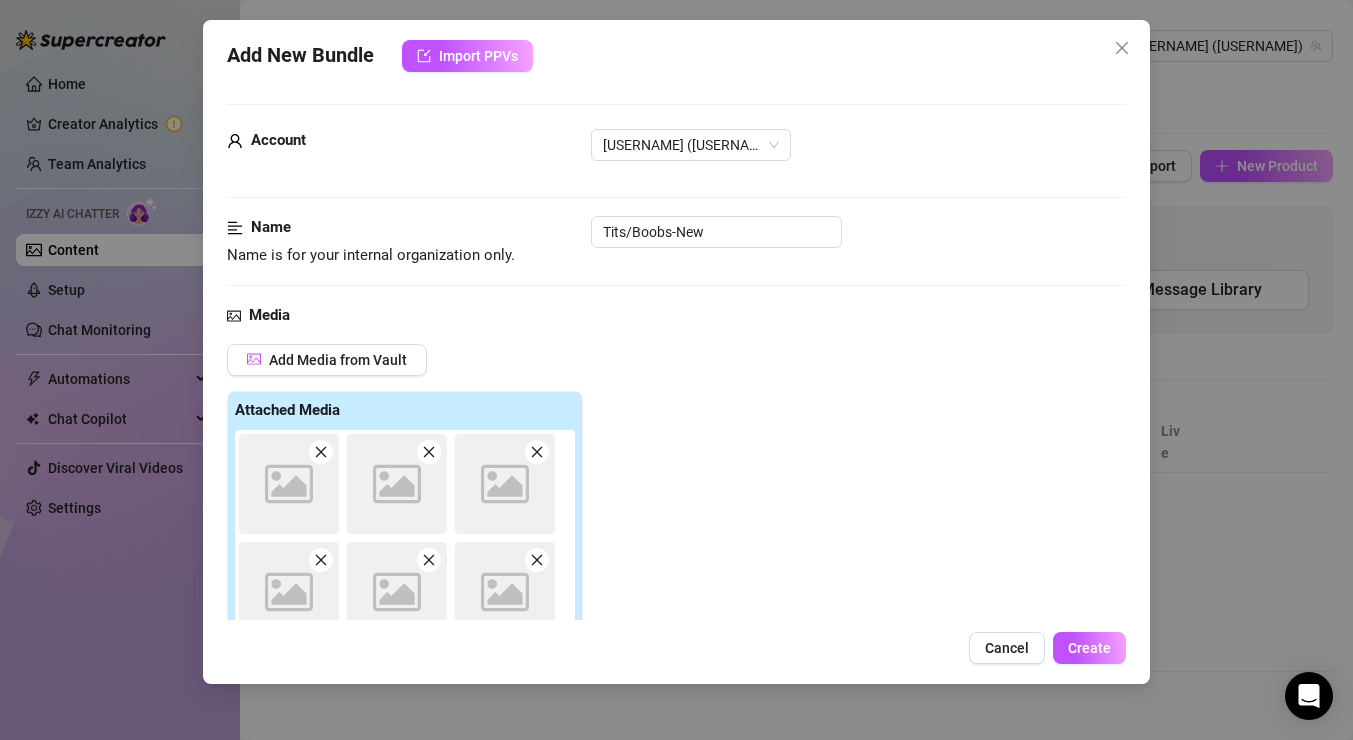 scroll, scrollTop: 288, scrollLeft: 0, axis: vertical 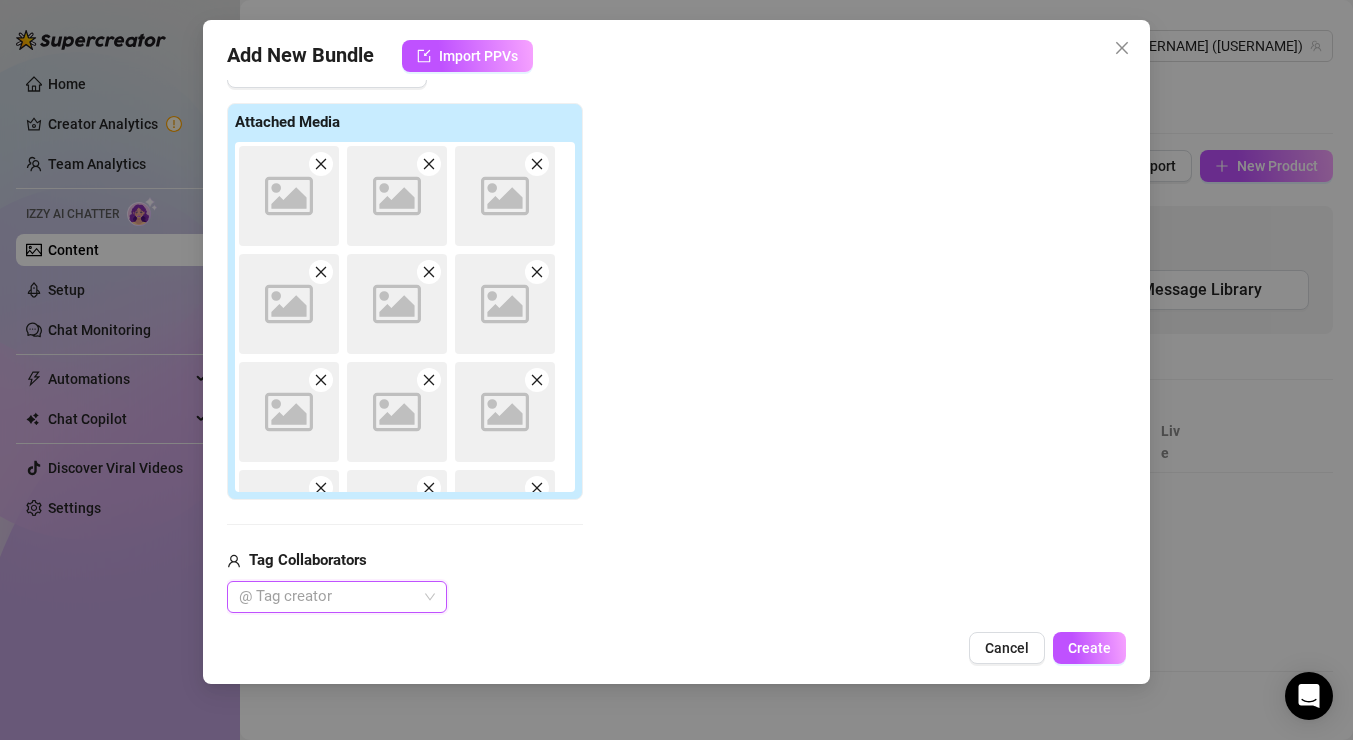 type on "Type your message here..." 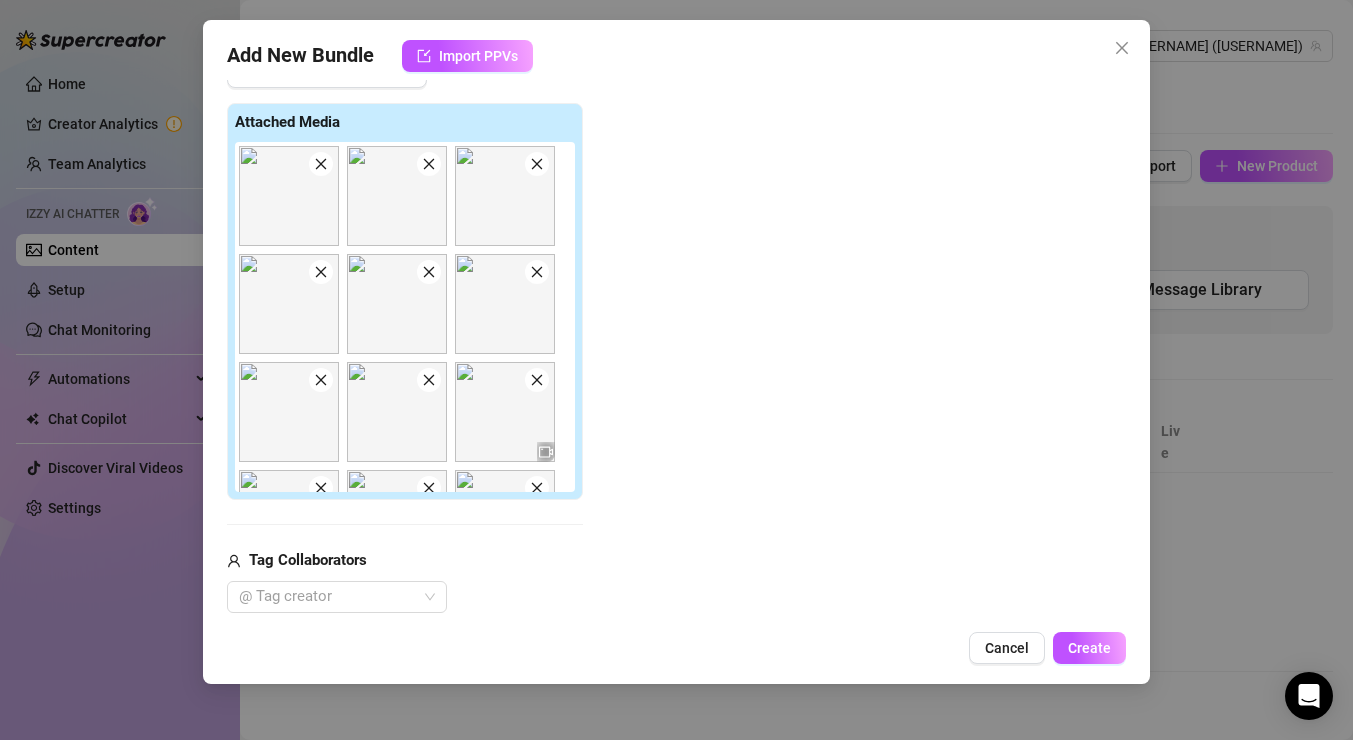 click 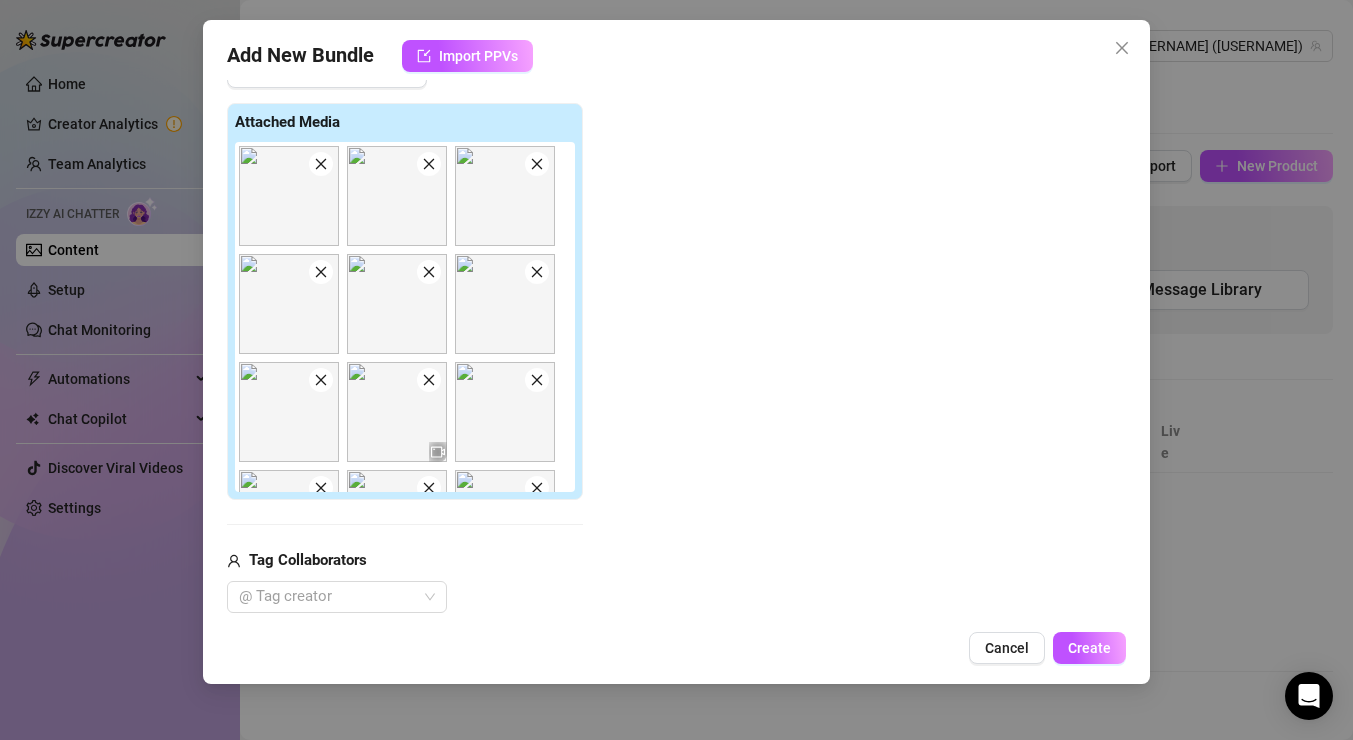 click 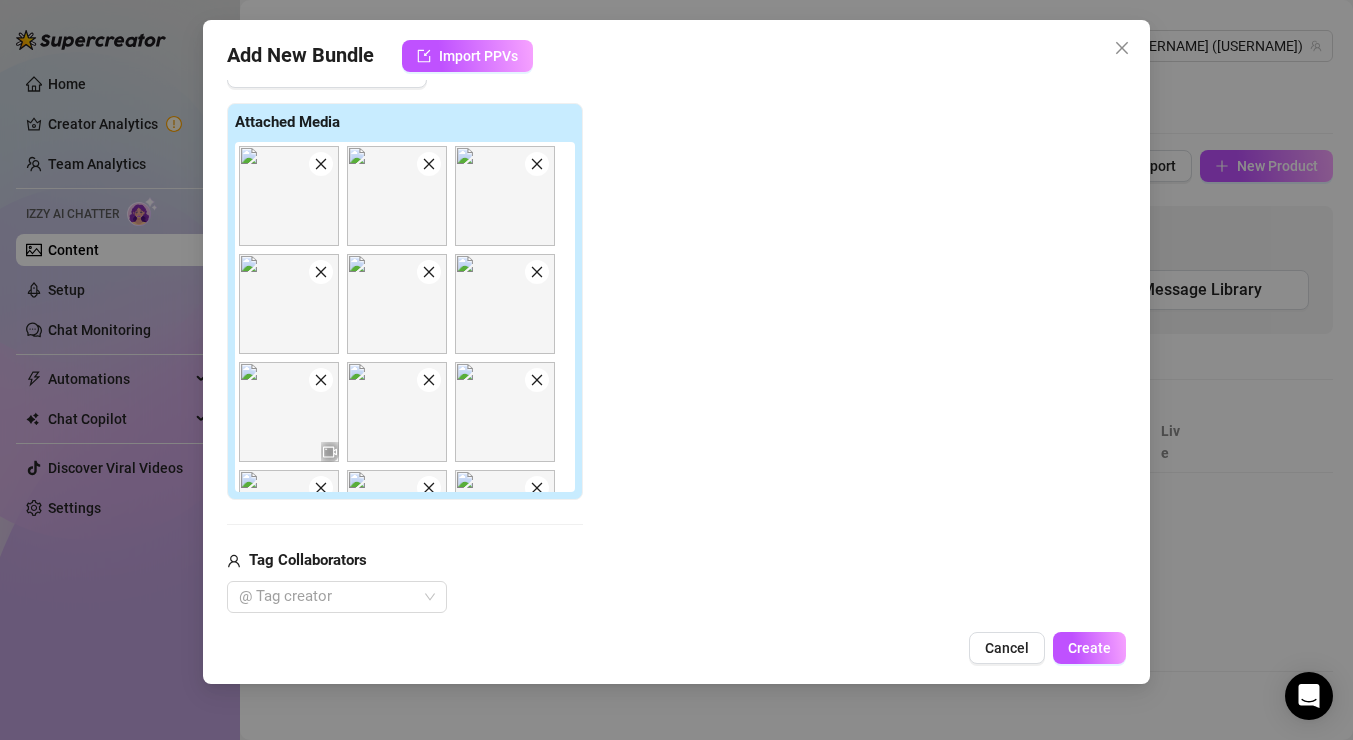 click 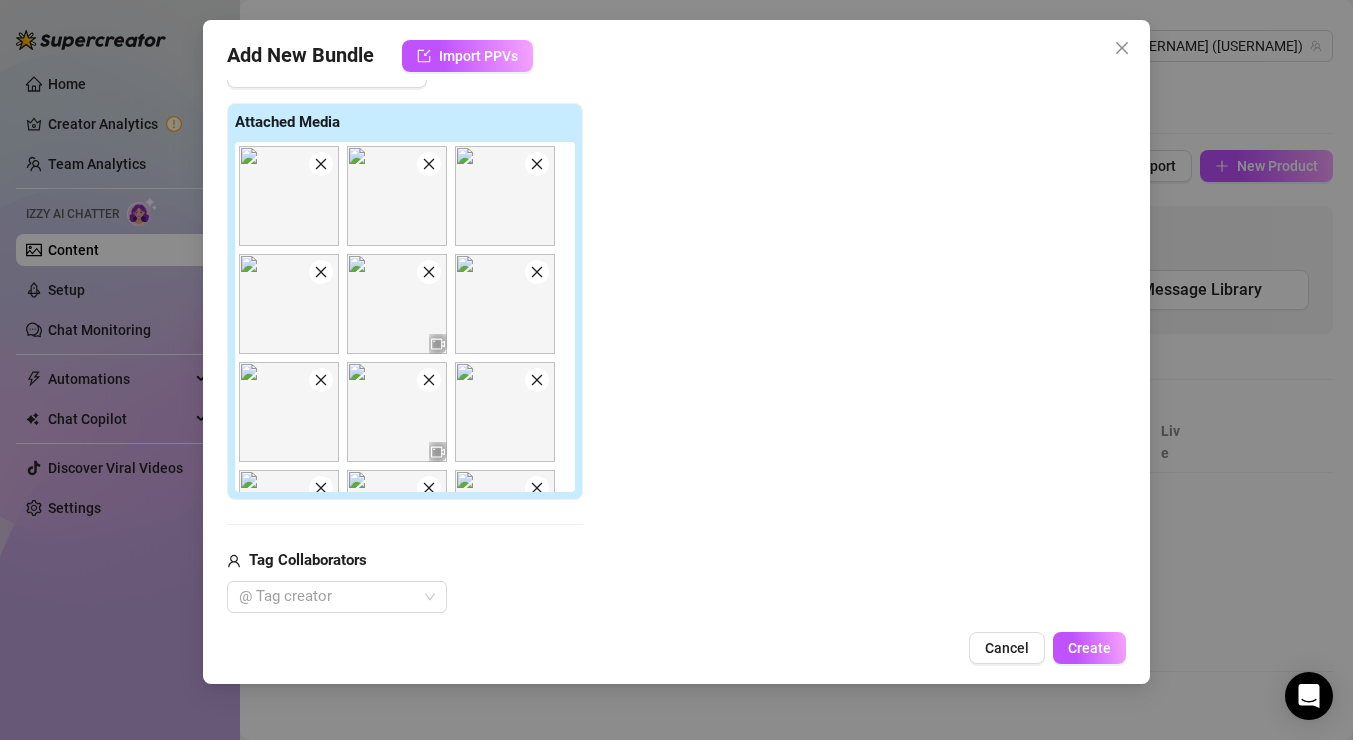 click 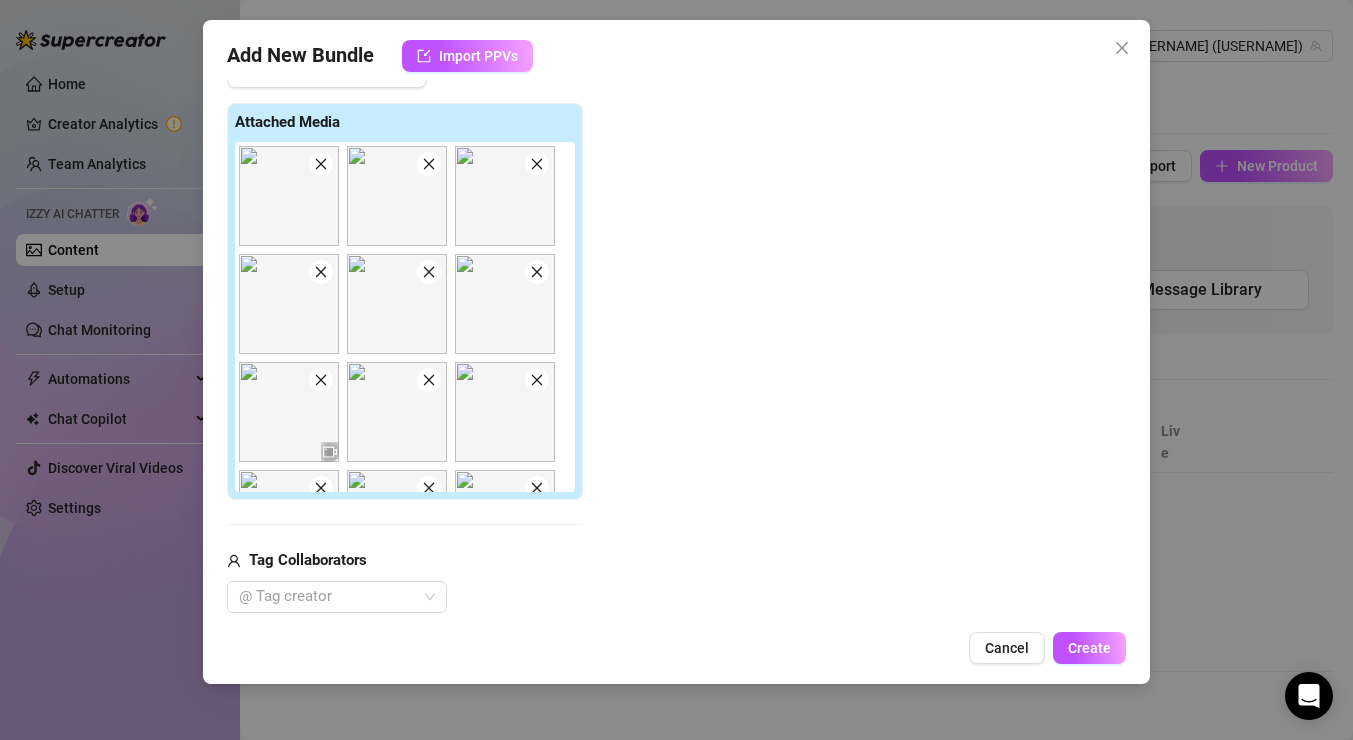 click 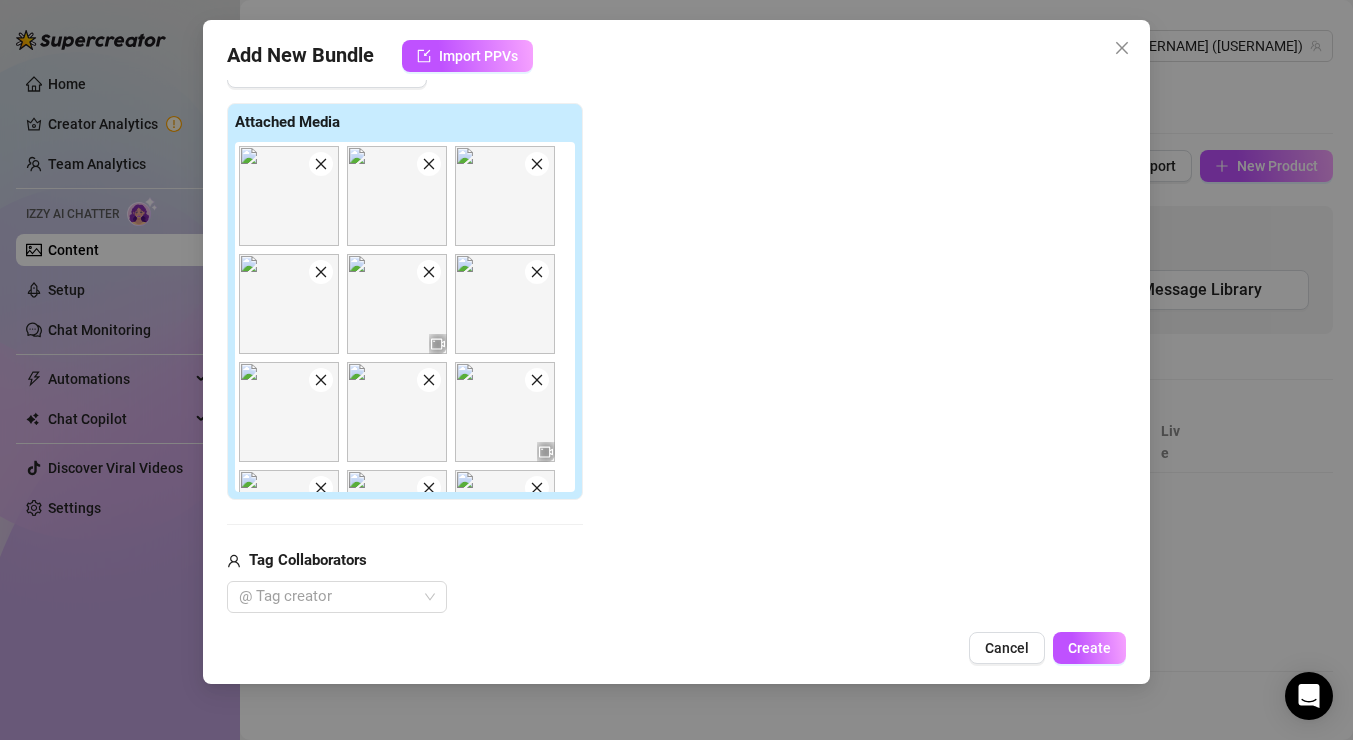 click 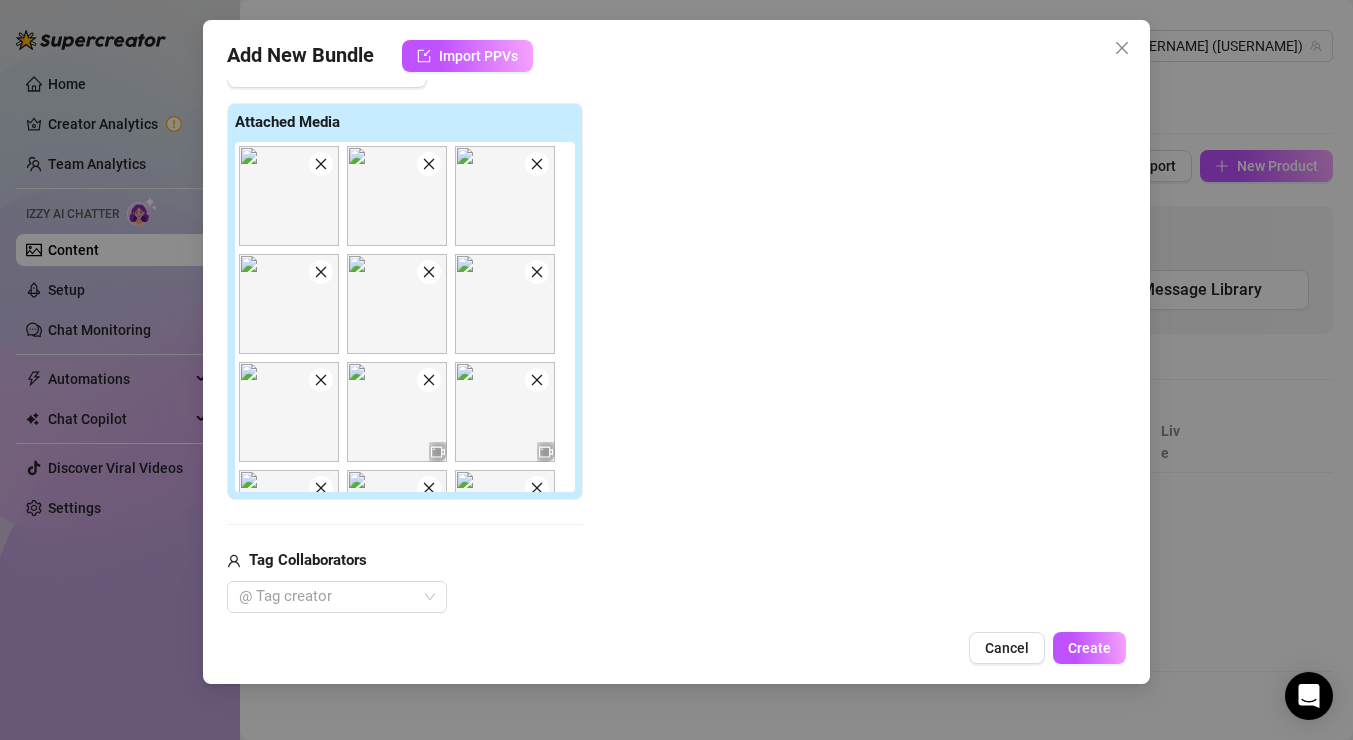click 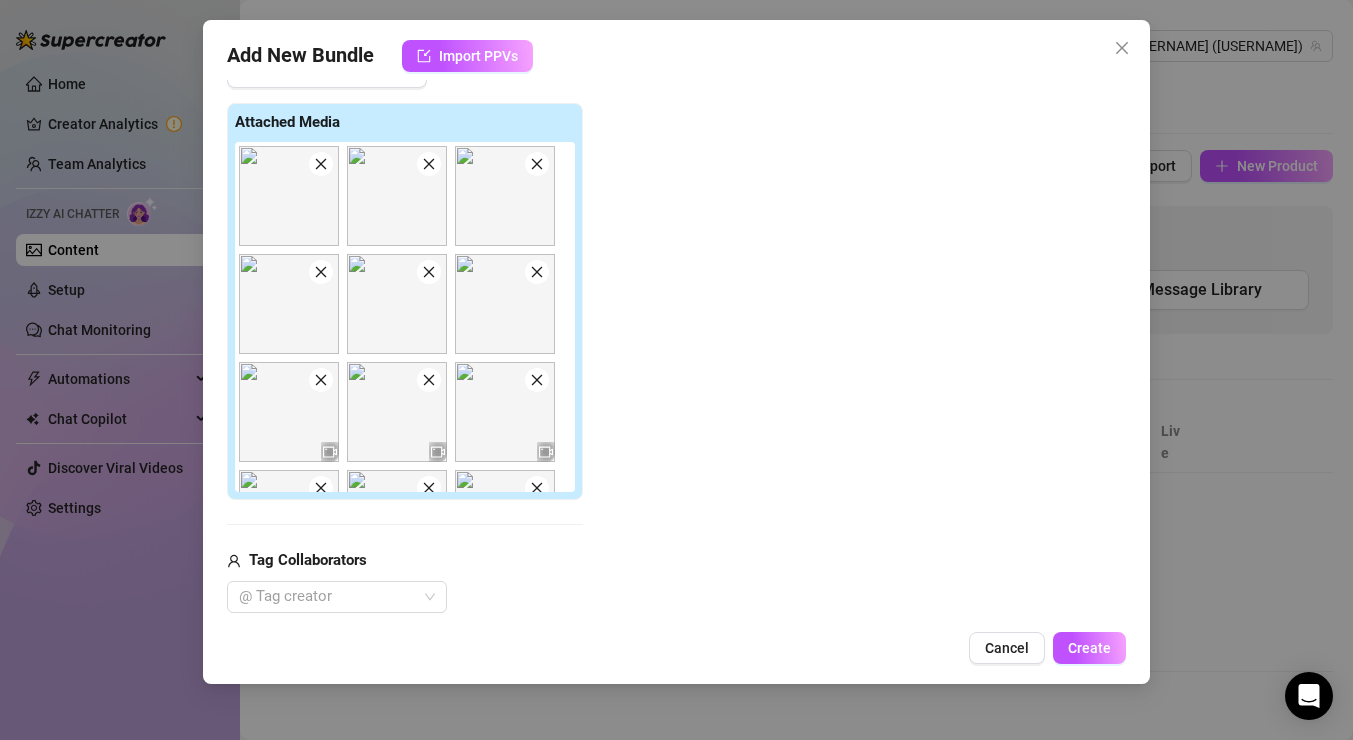 click 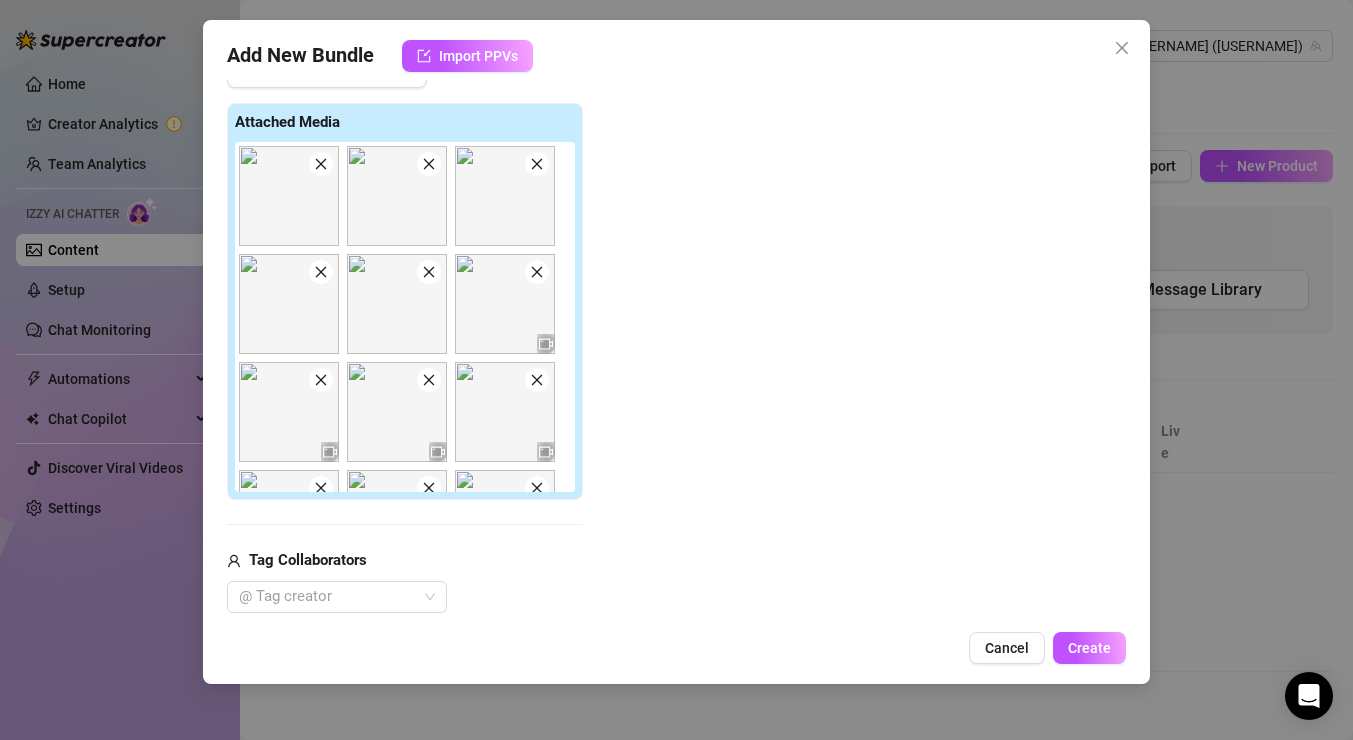 click 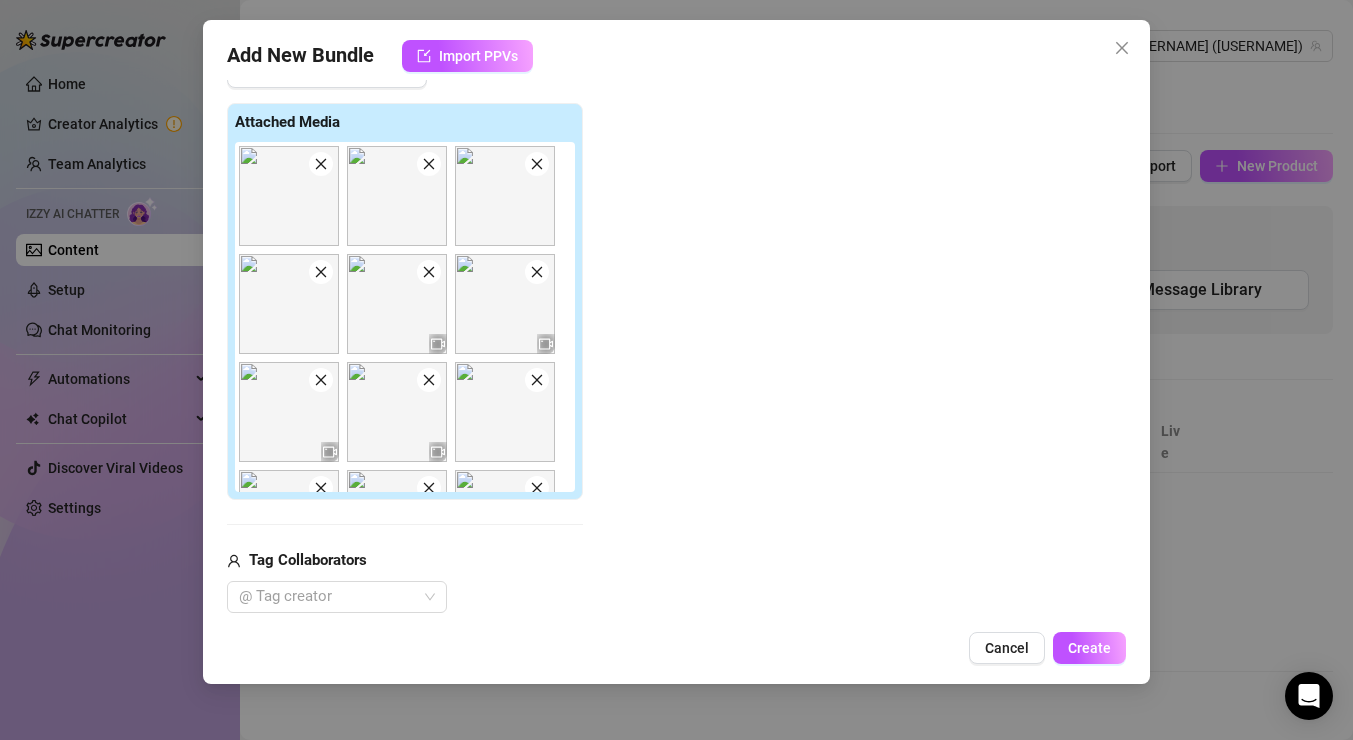 click 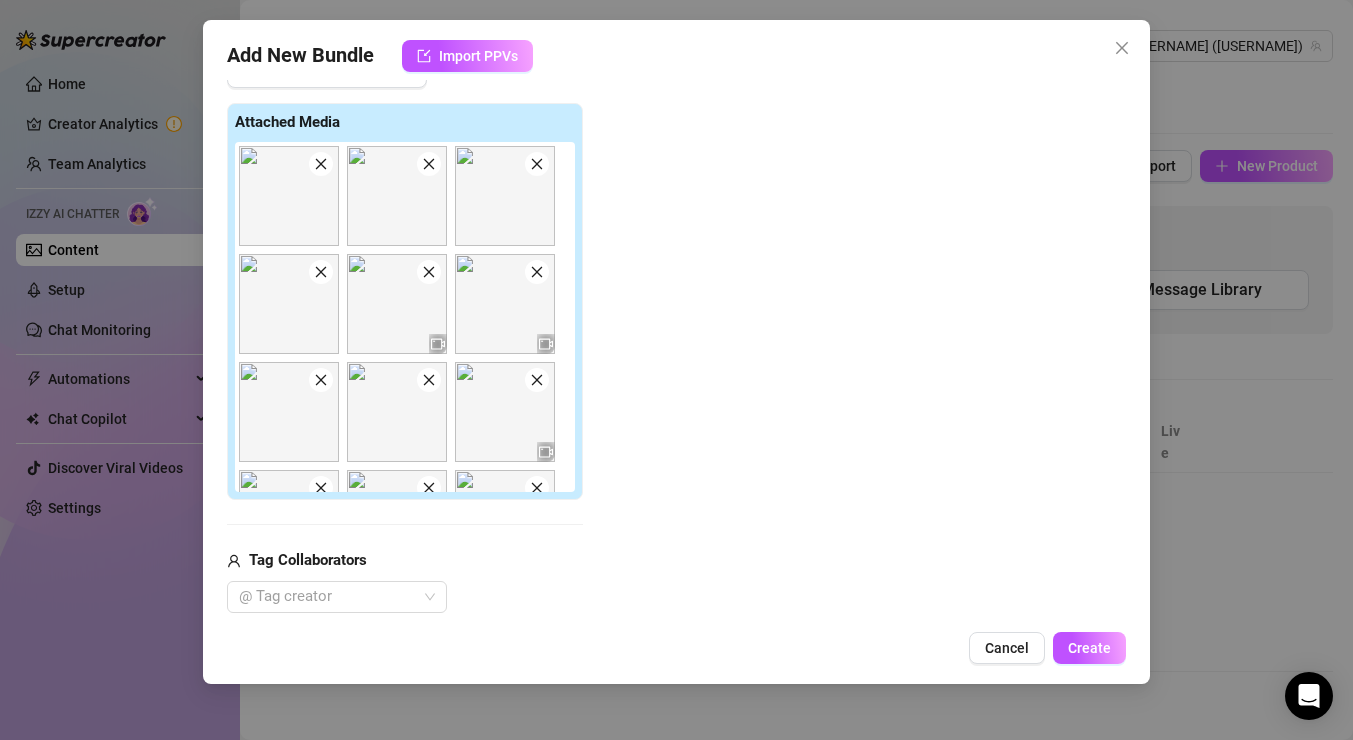 click 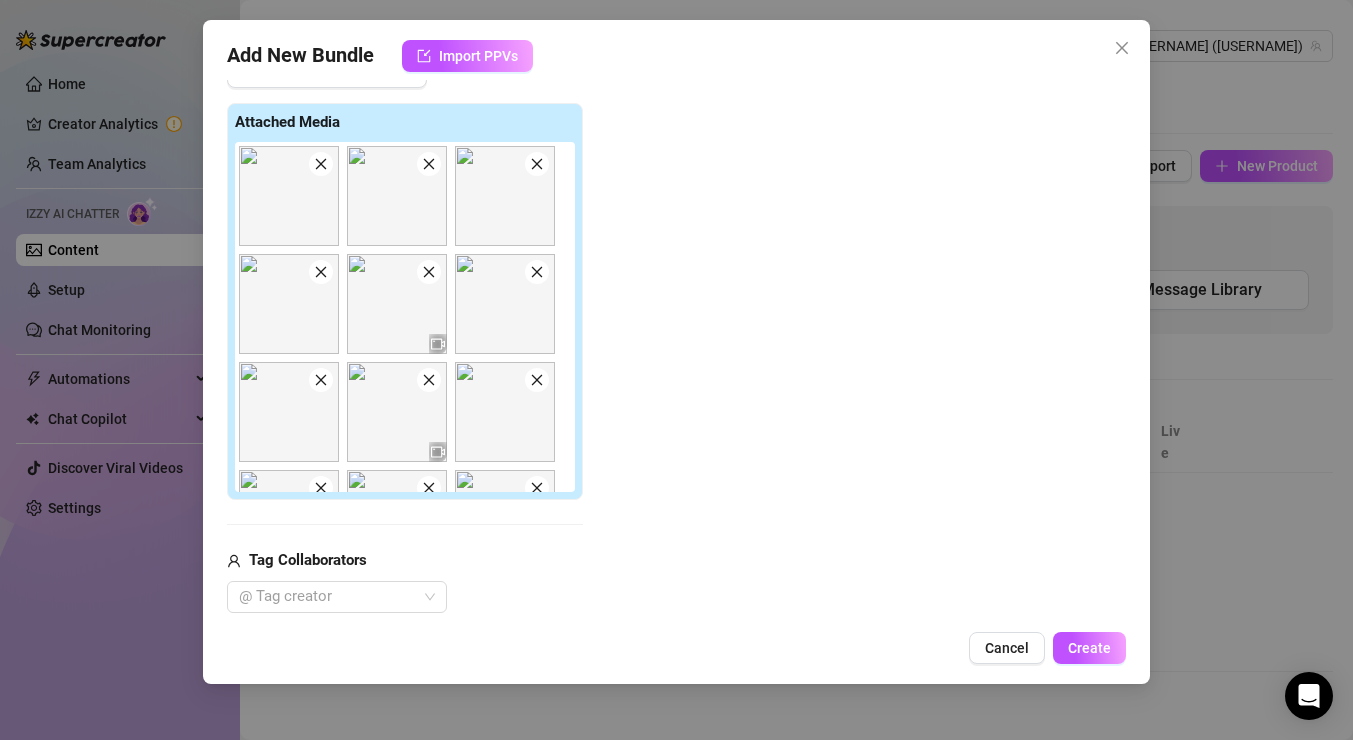 click 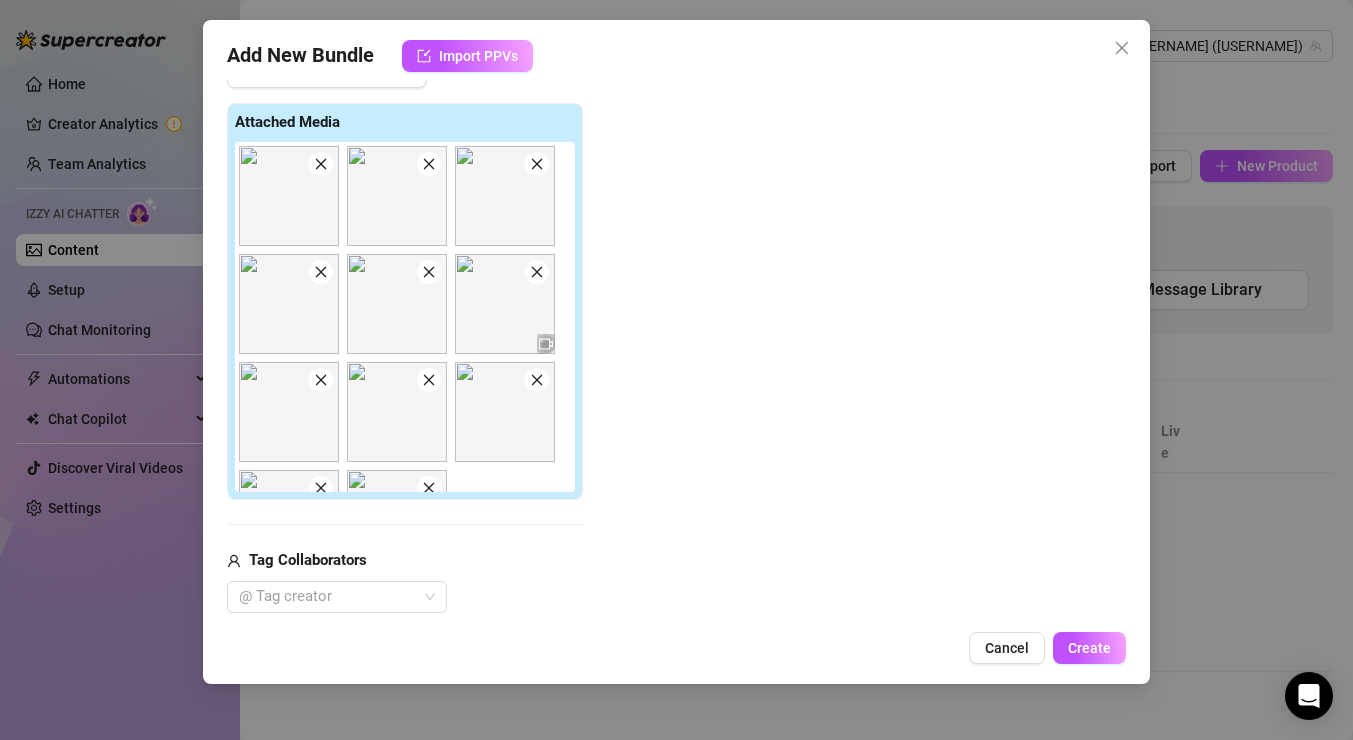click 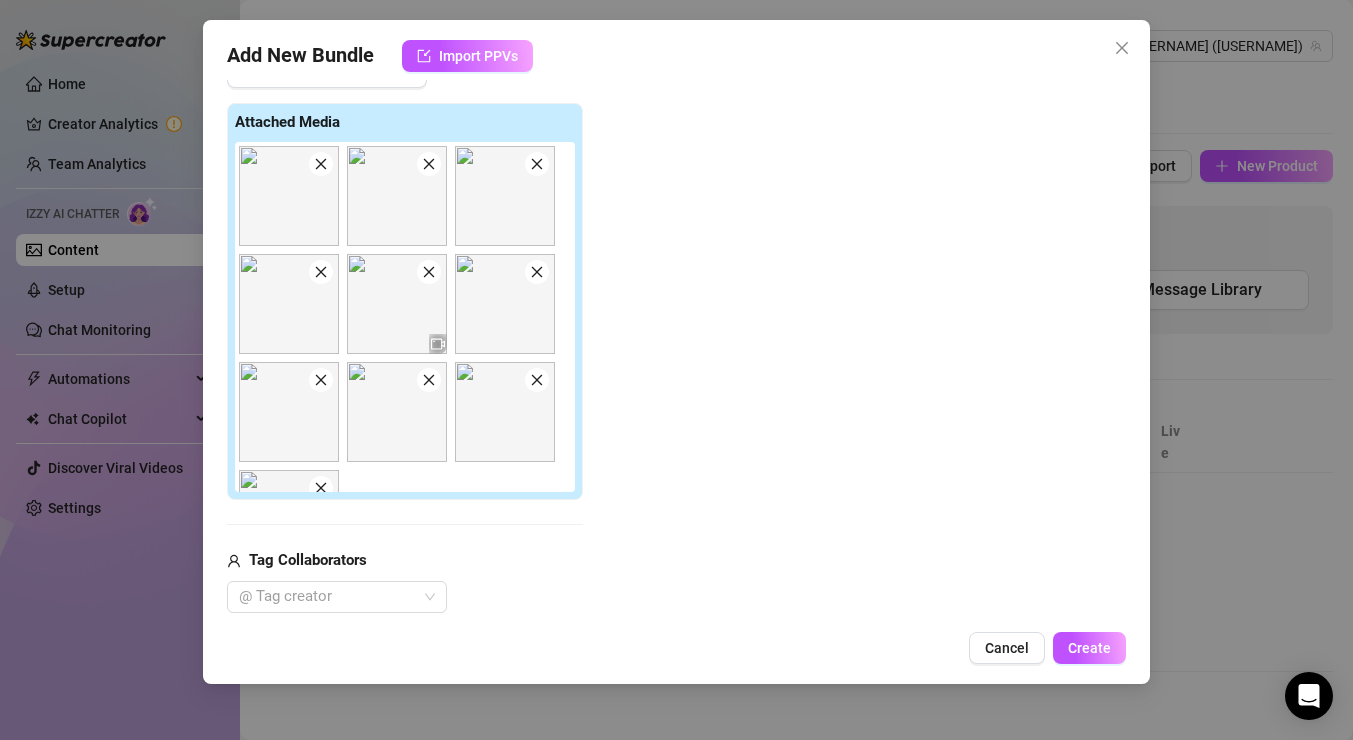 click 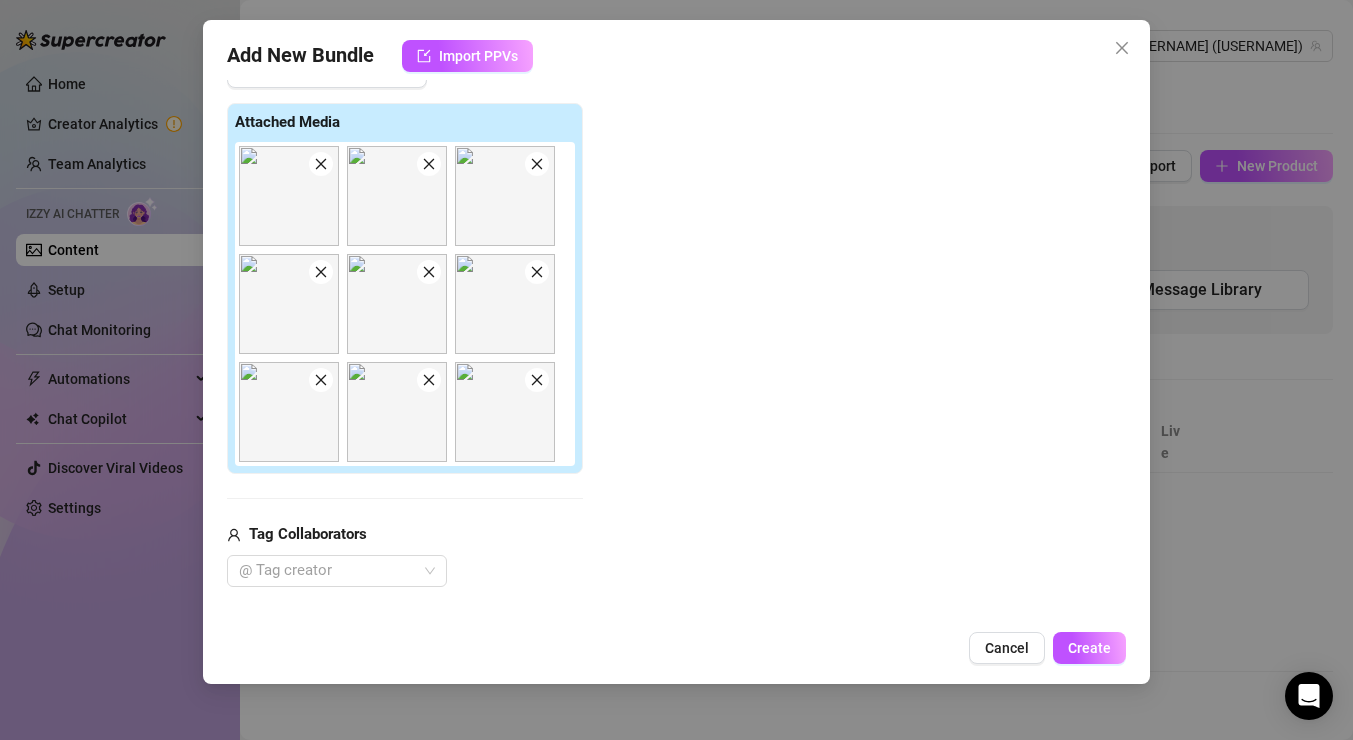 click 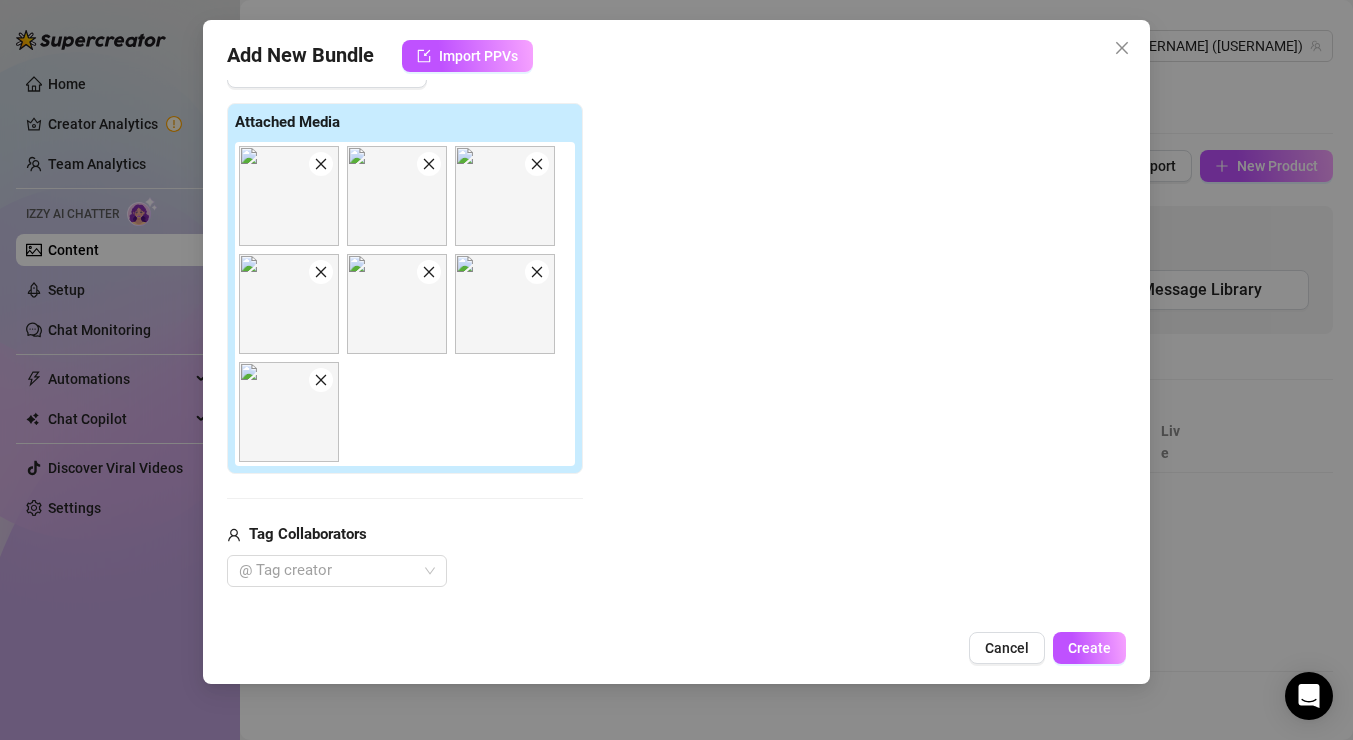click 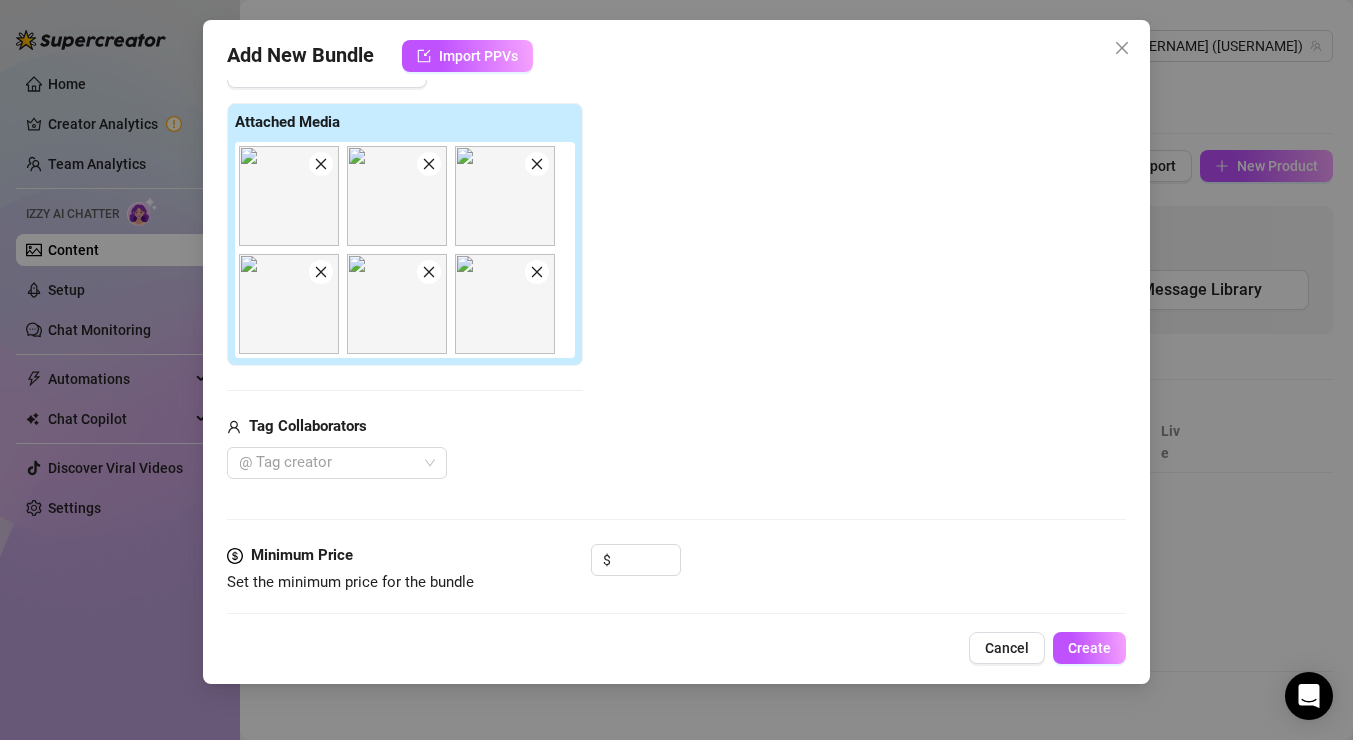 click 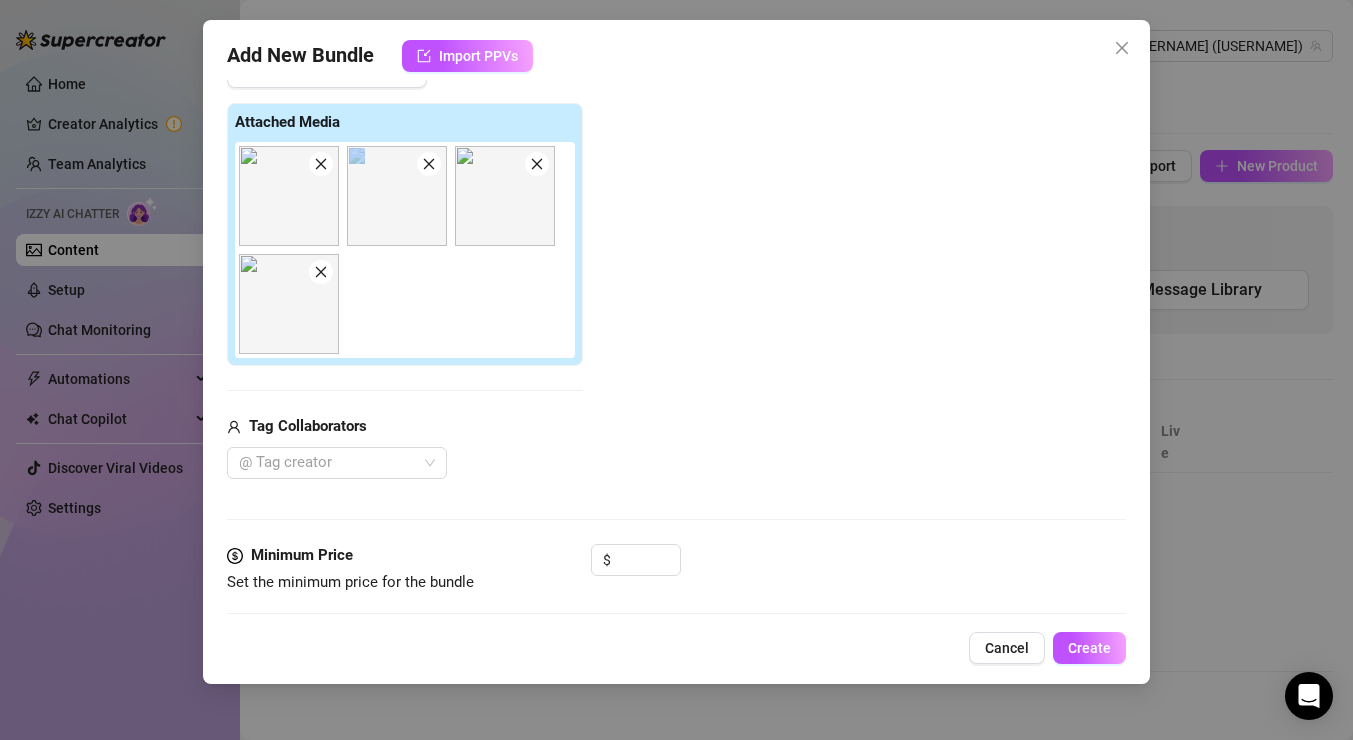 click at bounding box center (409, 250) 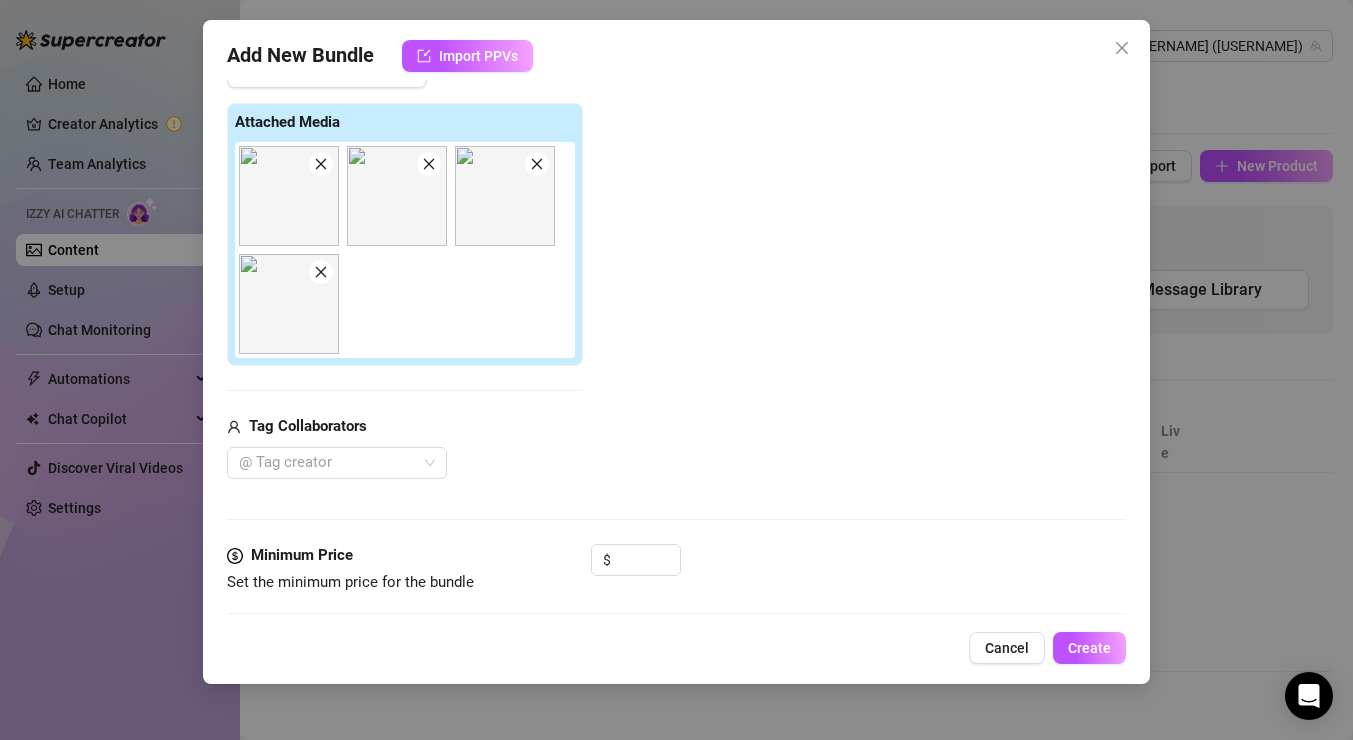 drag, startPoint x: 745, startPoint y: 262, endPoint x: 688, endPoint y: 310, distance: 74.518456 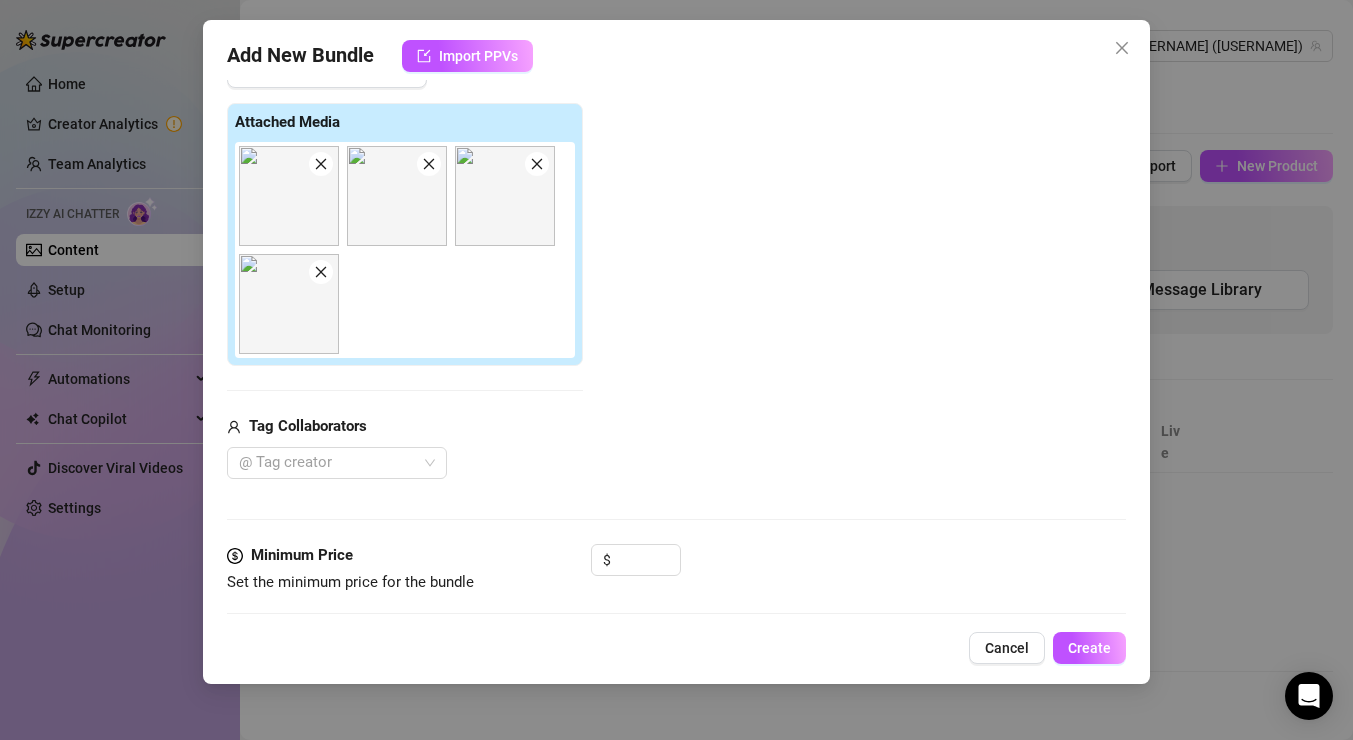 scroll, scrollTop: 639, scrollLeft: 0, axis: vertical 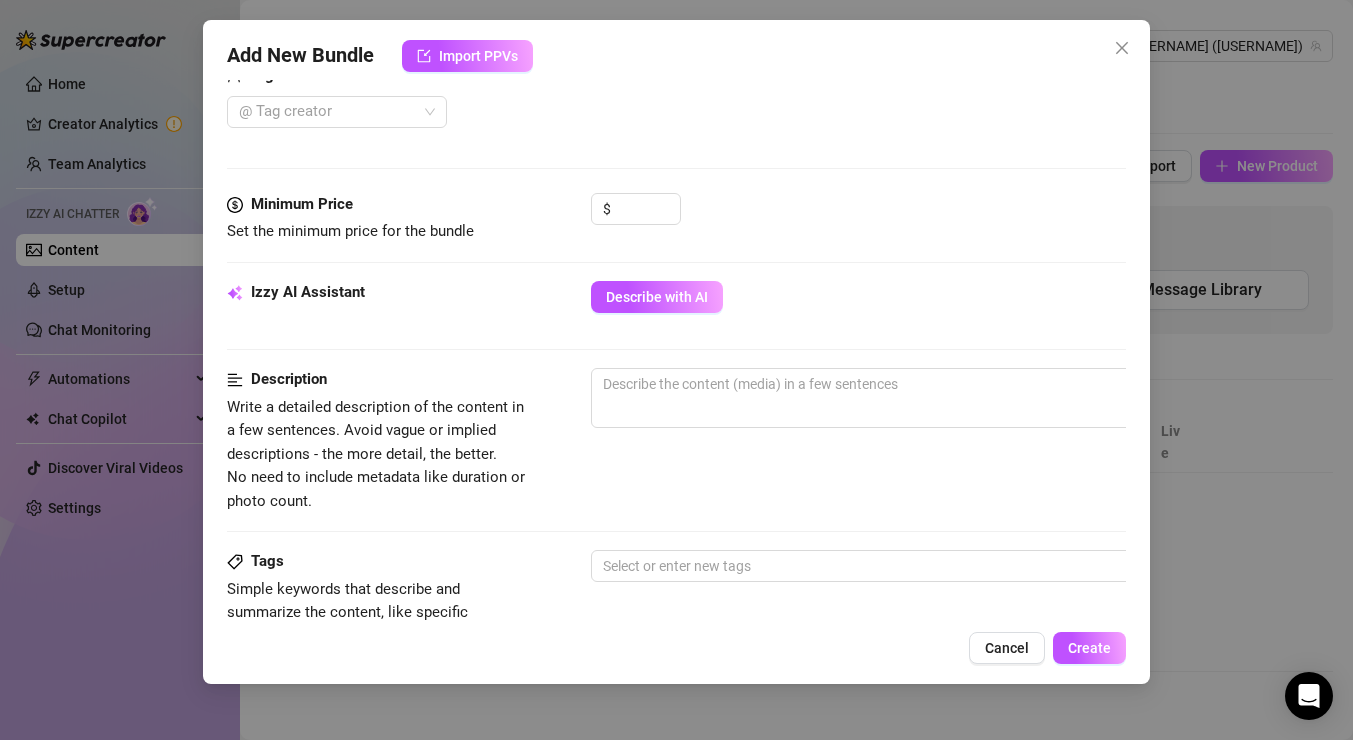 drag, startPoint x: 697, startPoint y: 298, endPoint x: 839, endPoint y: 222, distance: 161.05899 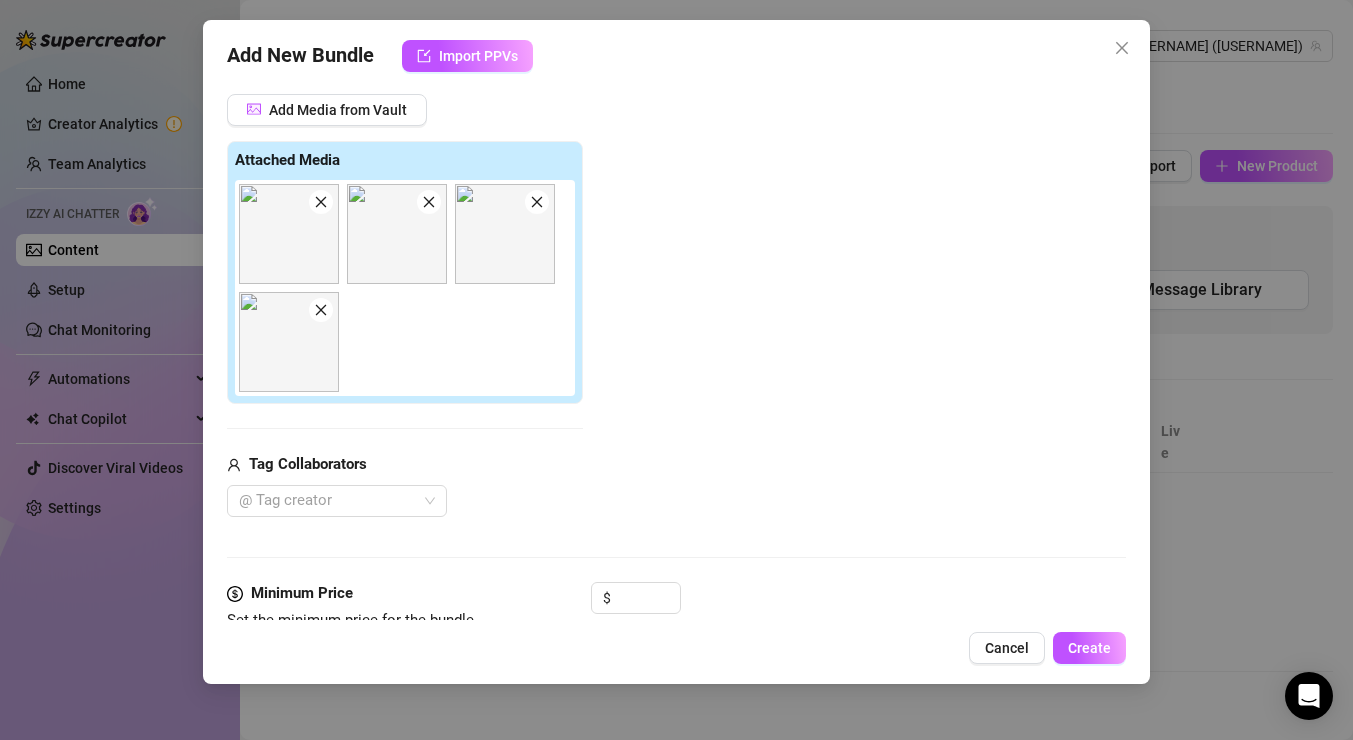 scroll, scrollTop: 0, scrollLeft: 0, axis: both 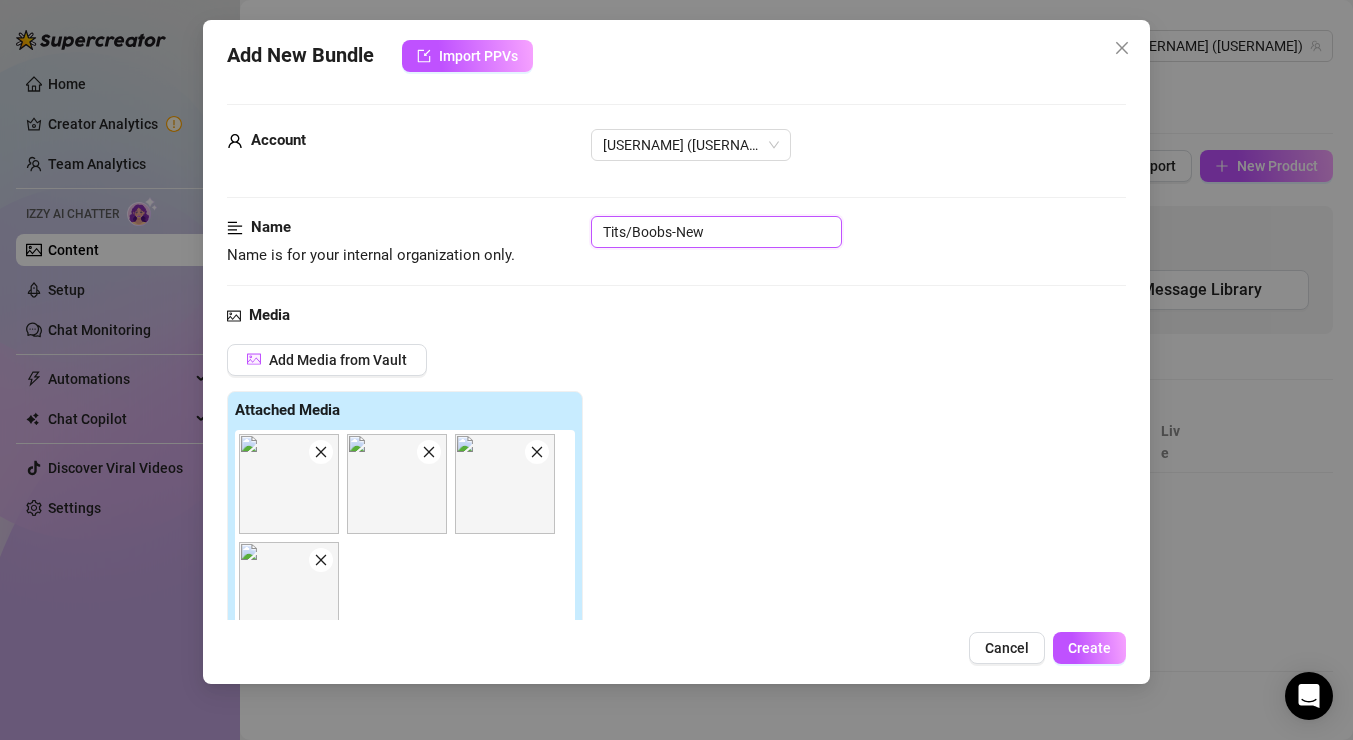 click on "Tits/Boobs-New" at bounding box center (716, 232) 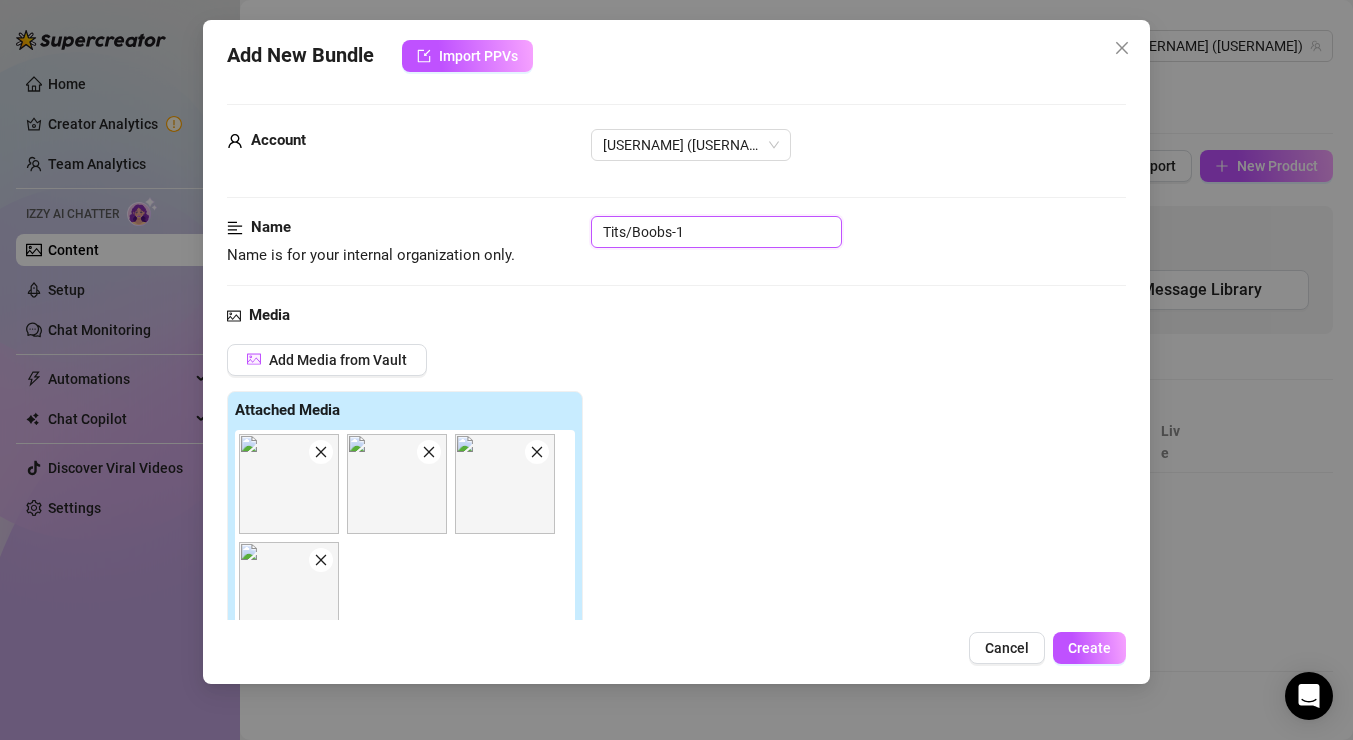 type on "Tits/Boobs-1" 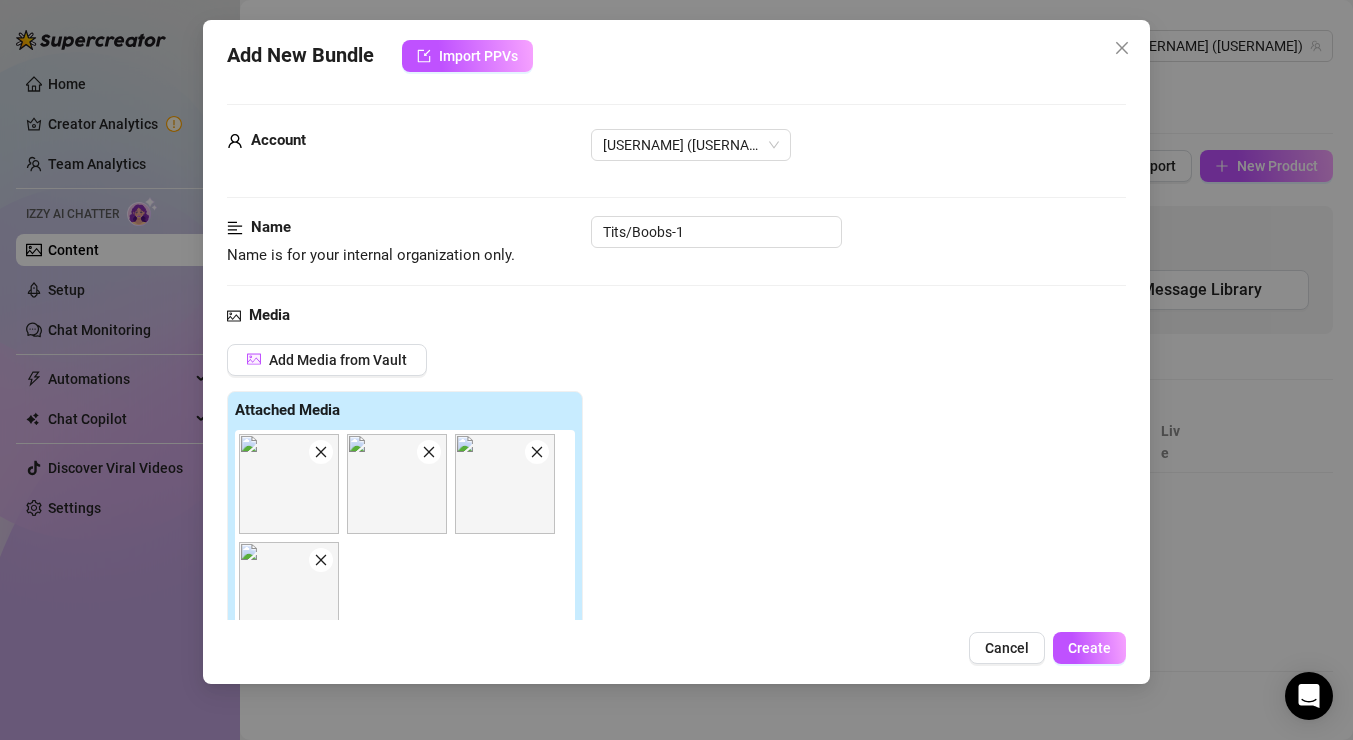 click on "Add Media from Vault Attached Media Tag Collaborators   @ Tag creator" at bounding box center [676, 555] 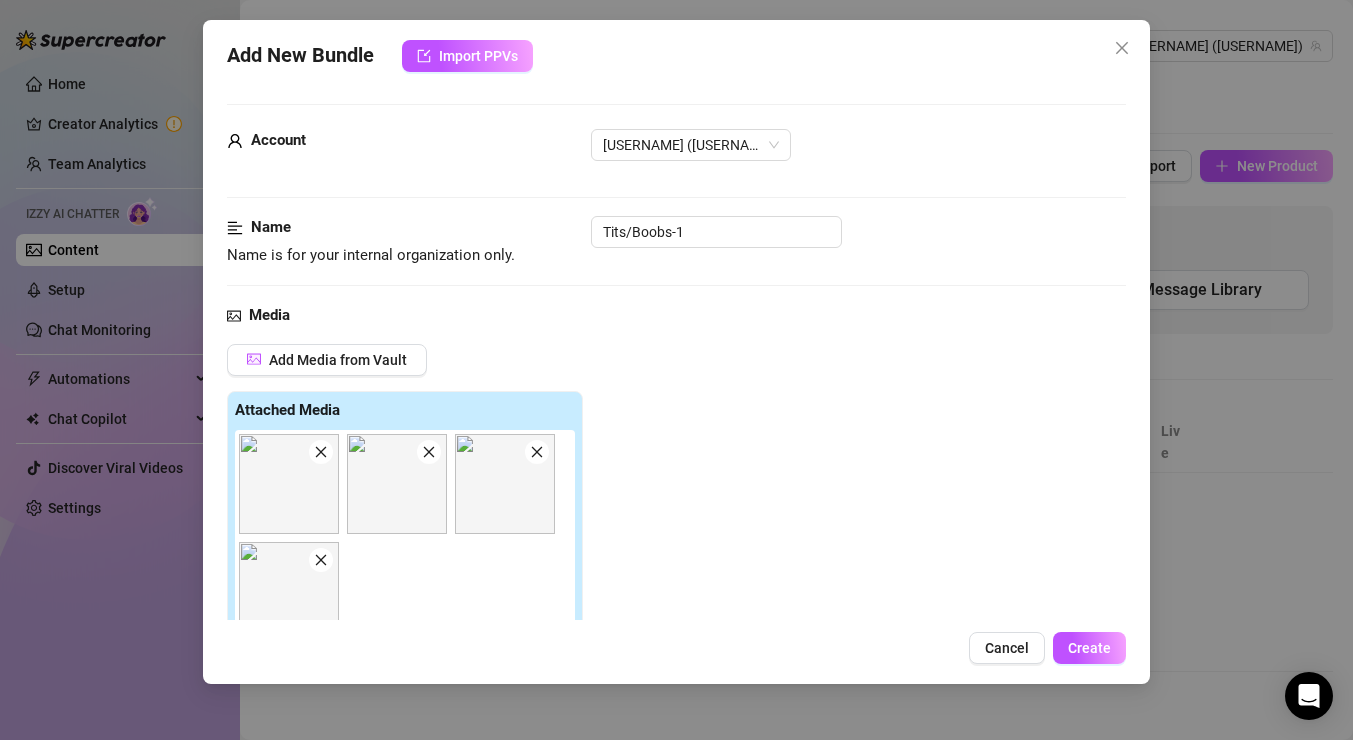 scroll, scrollTop: 4, scrollLeft: 0, axis: vertical 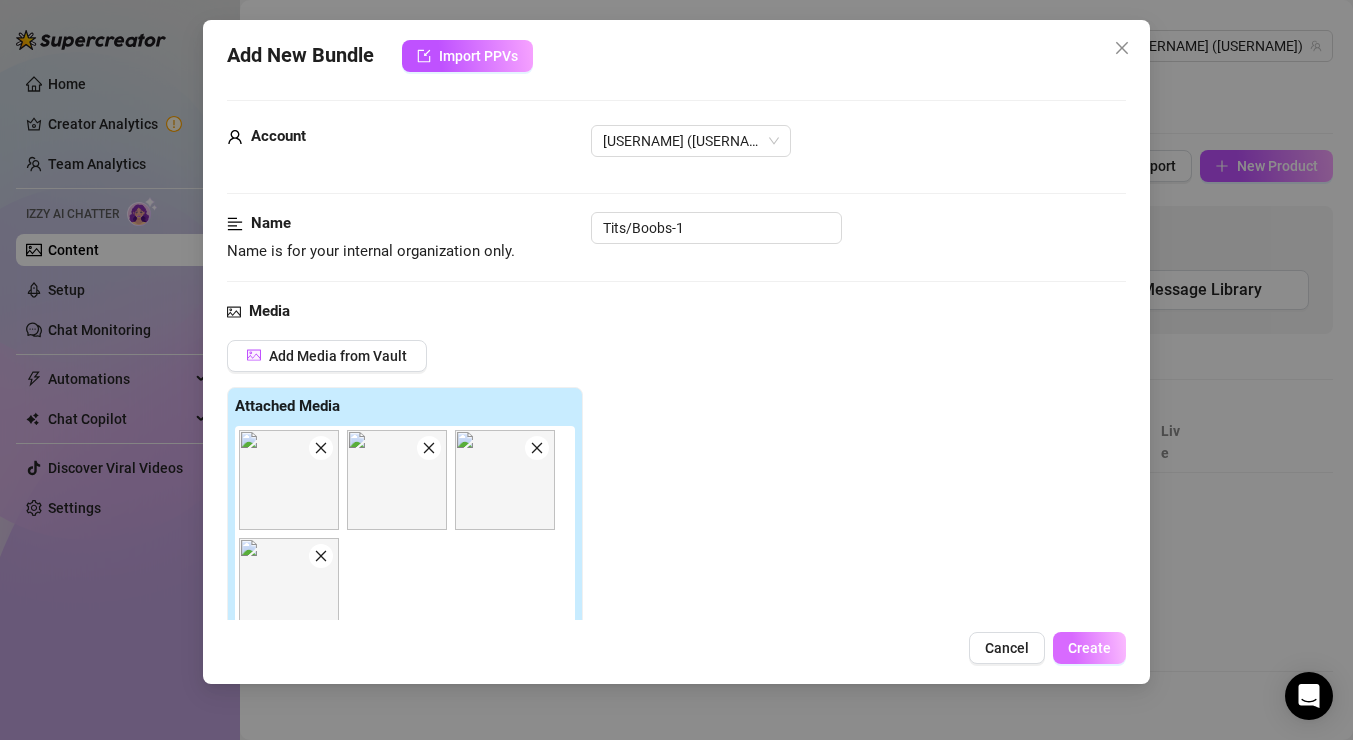 click on "Create" at bounding box center (1089, 648) 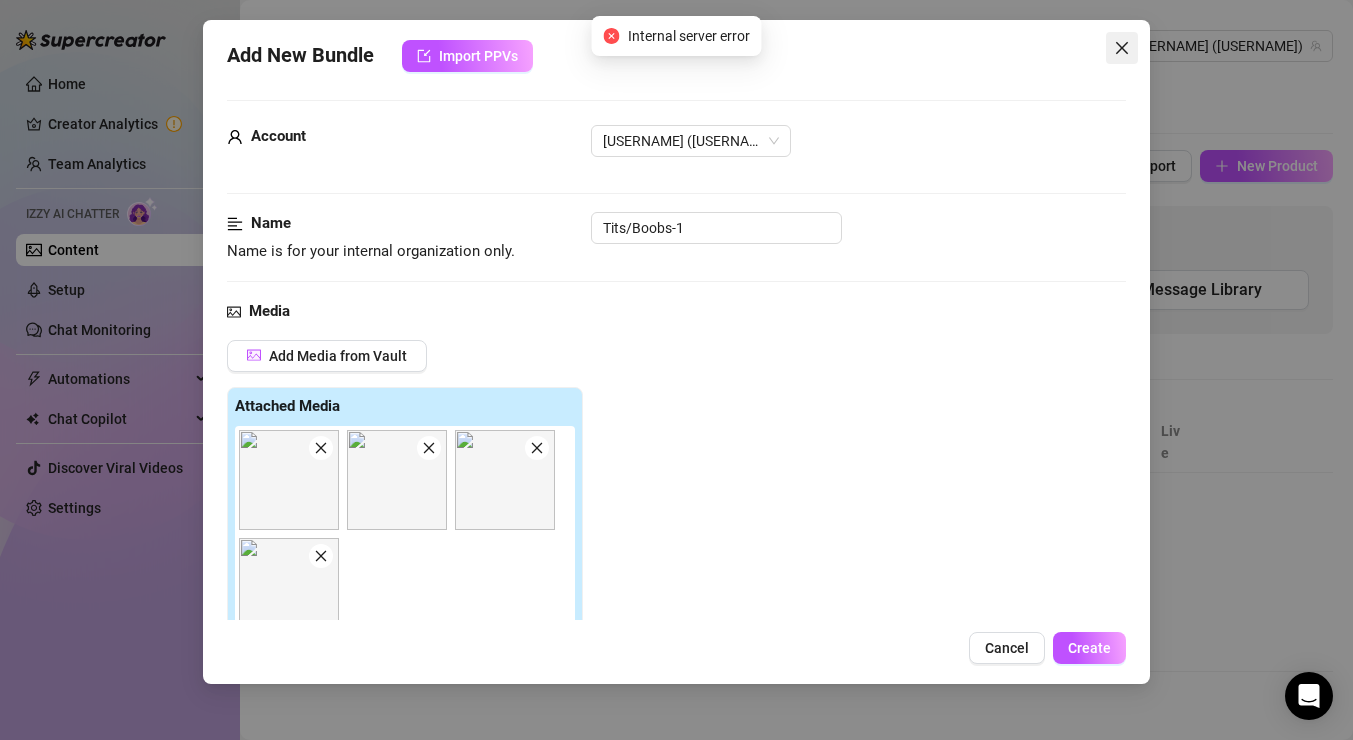 click 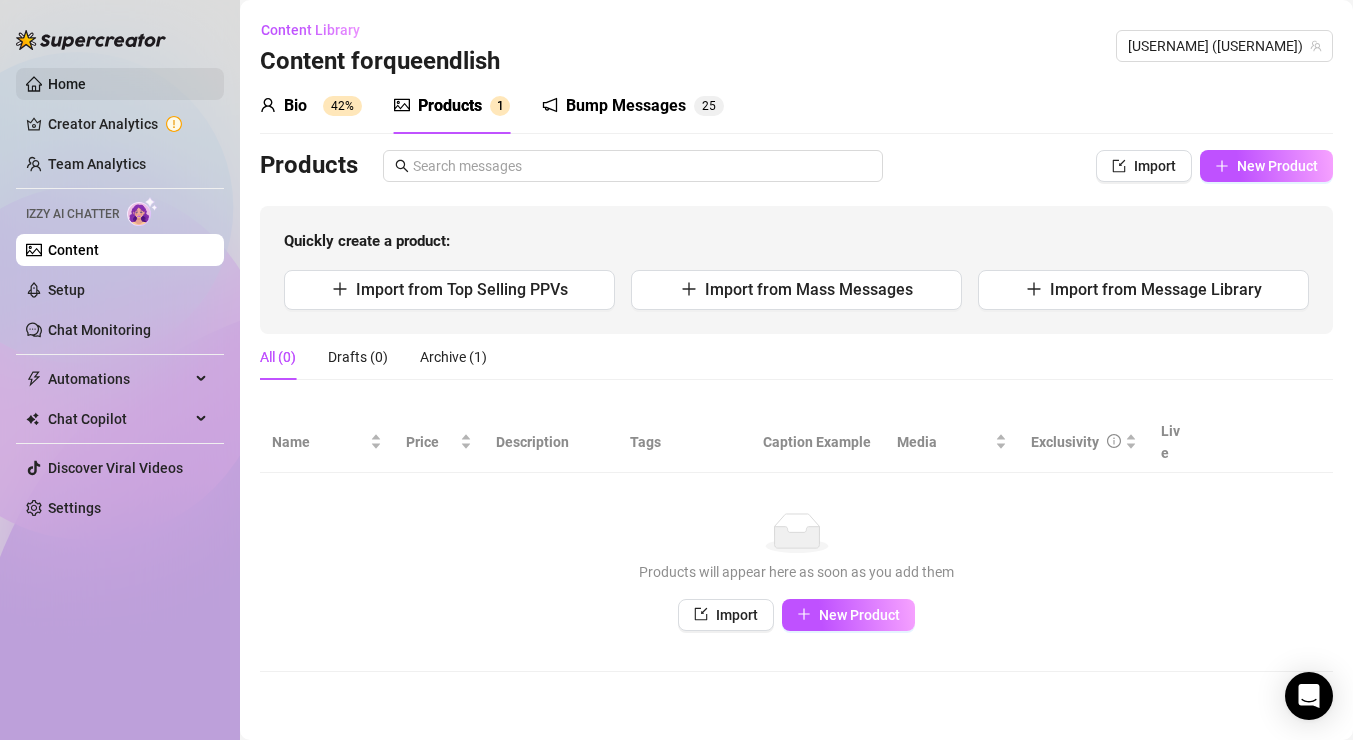 click on "Home" at bounding box center [67, 84] 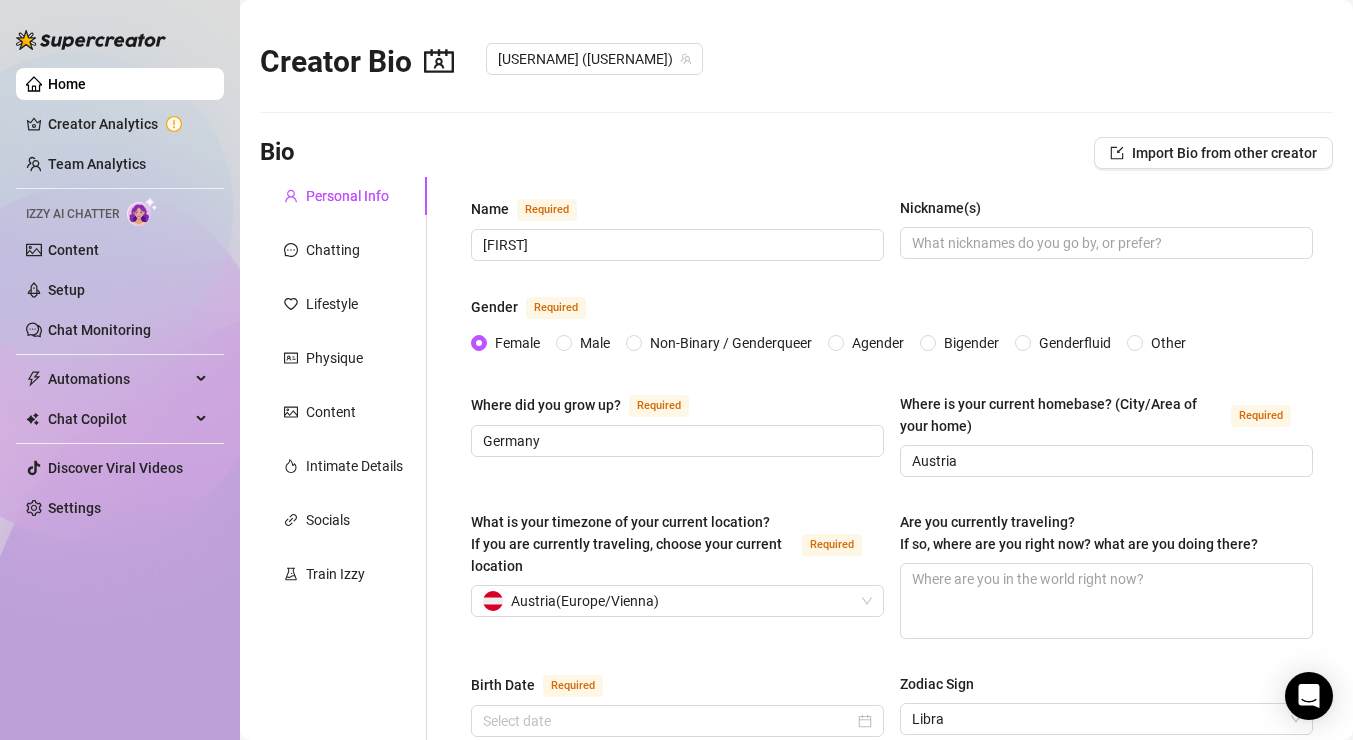 type 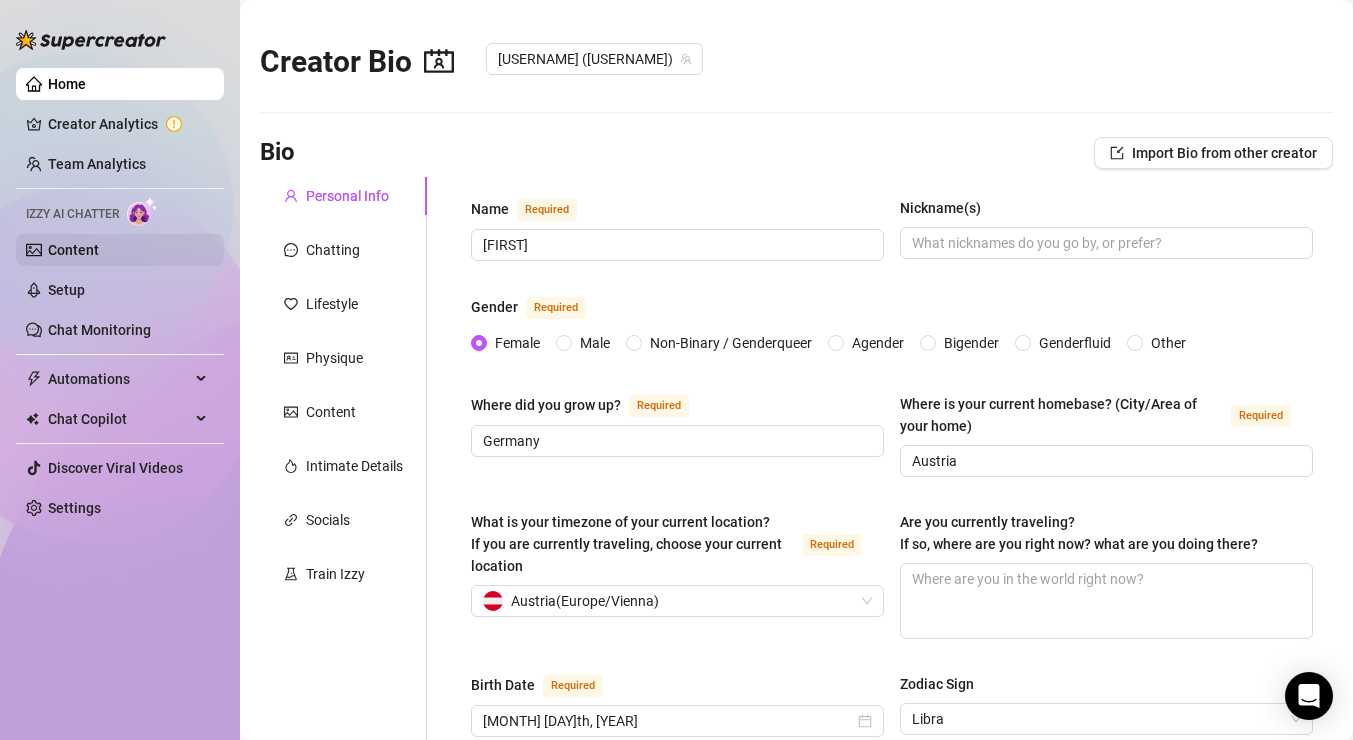 click on "Content" at bounding box center (73, 250) 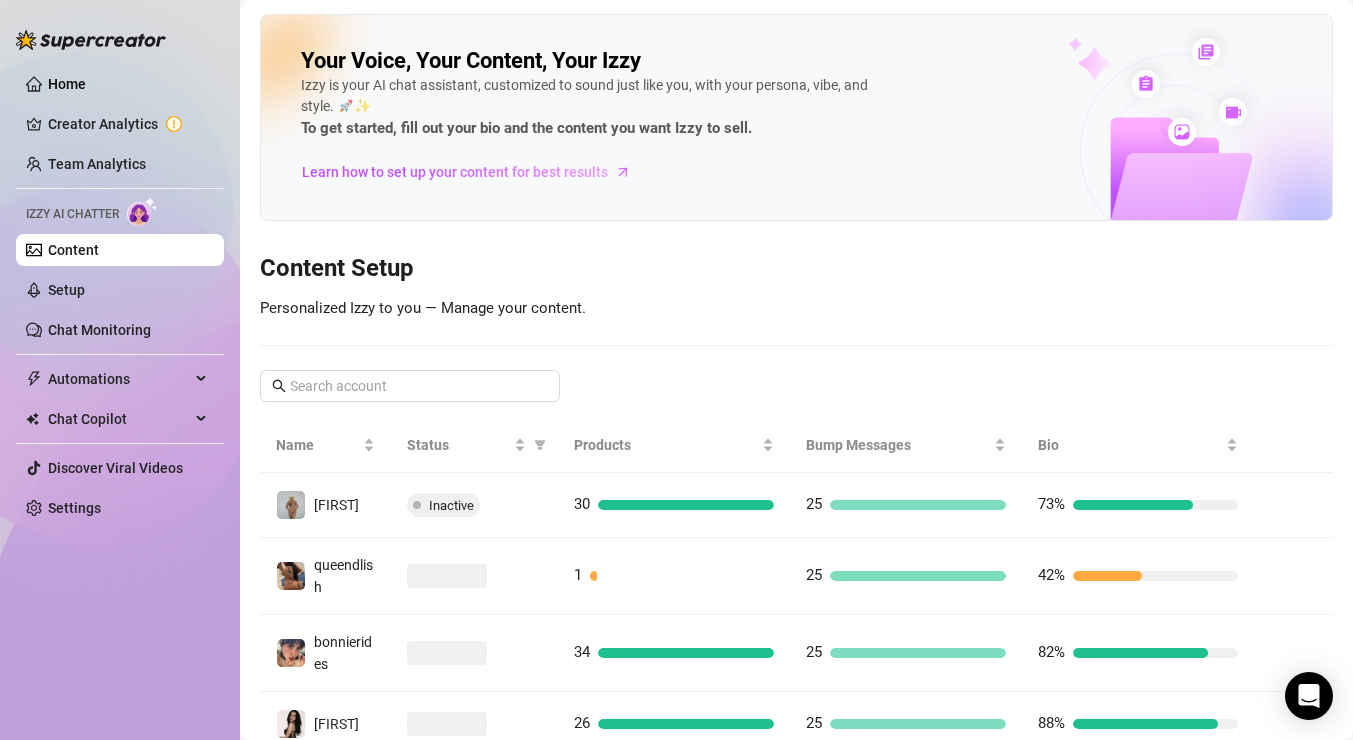 scroll, scrollTop: 286, scrollLeft: 0, axis: vertical 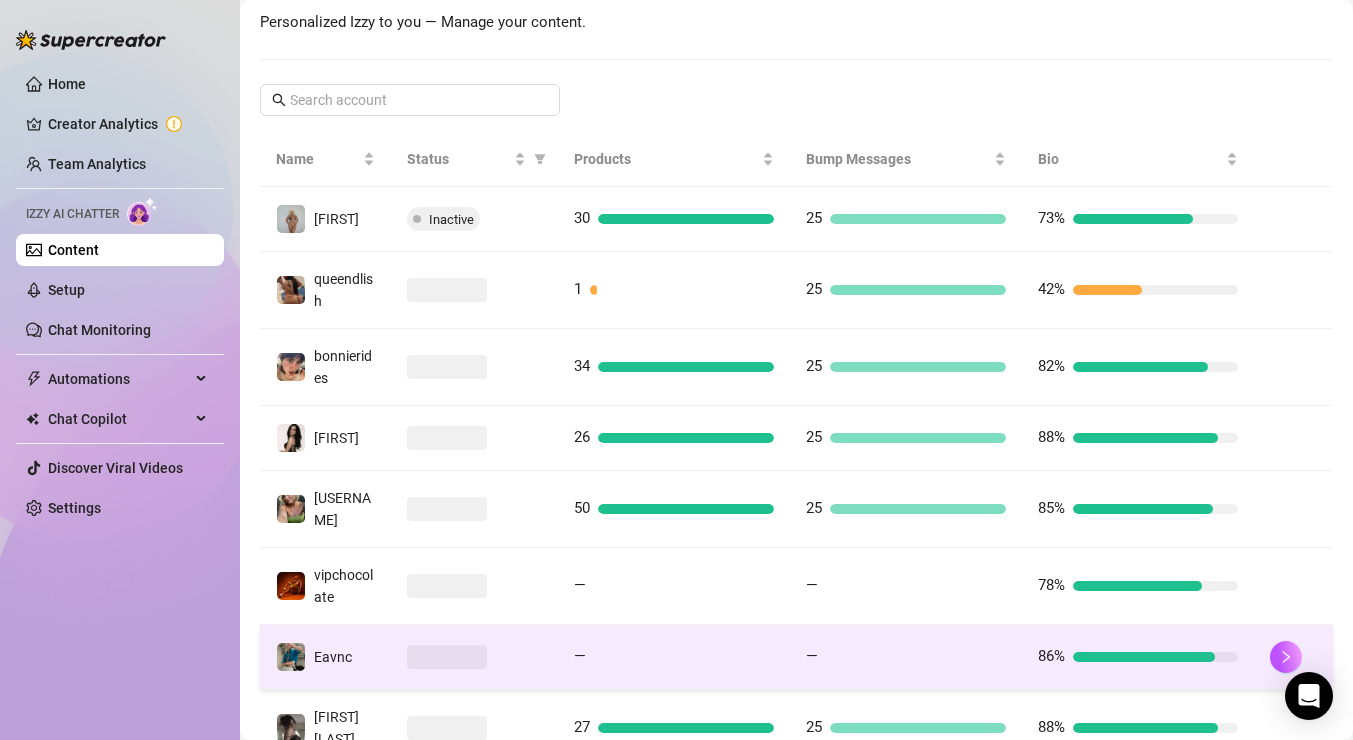 click on "Eavnc" at bounding box center [325, 657] 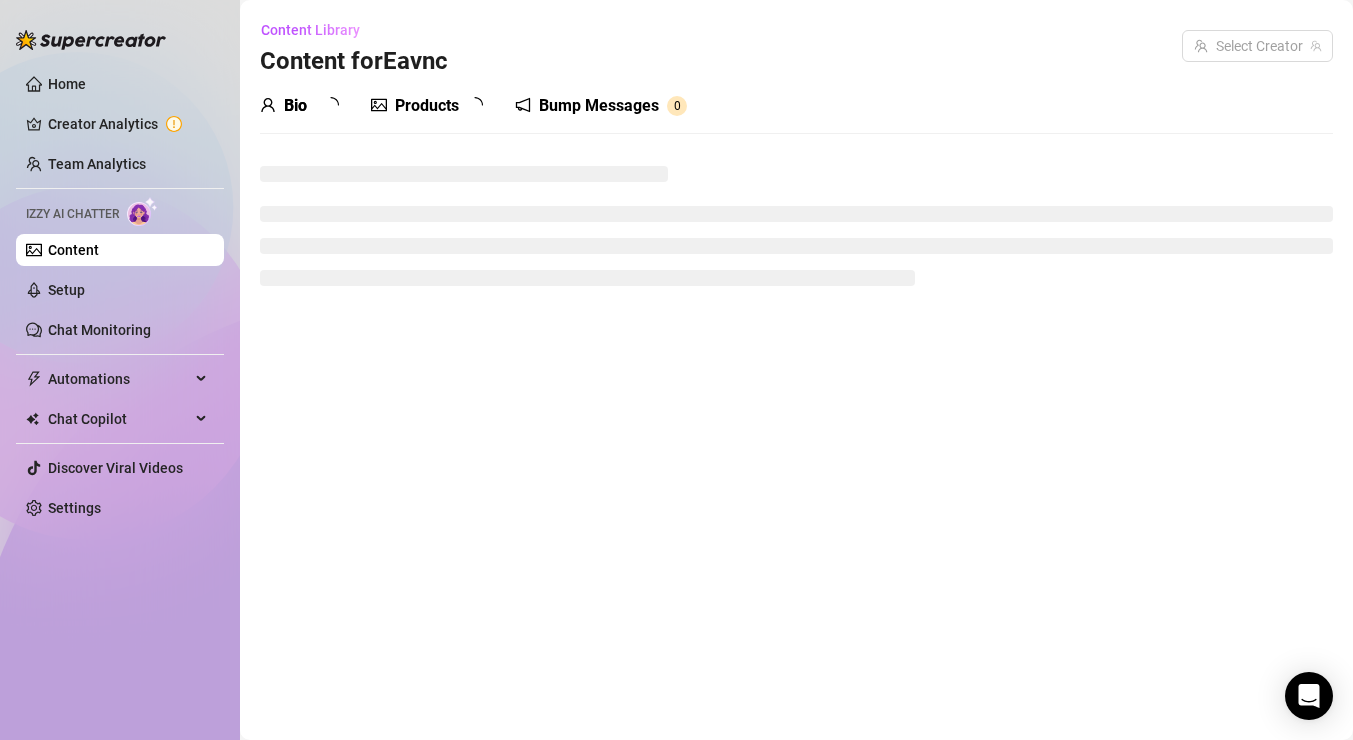 scroll, scrollTop: 0, scrollLeft: 0, axis: both 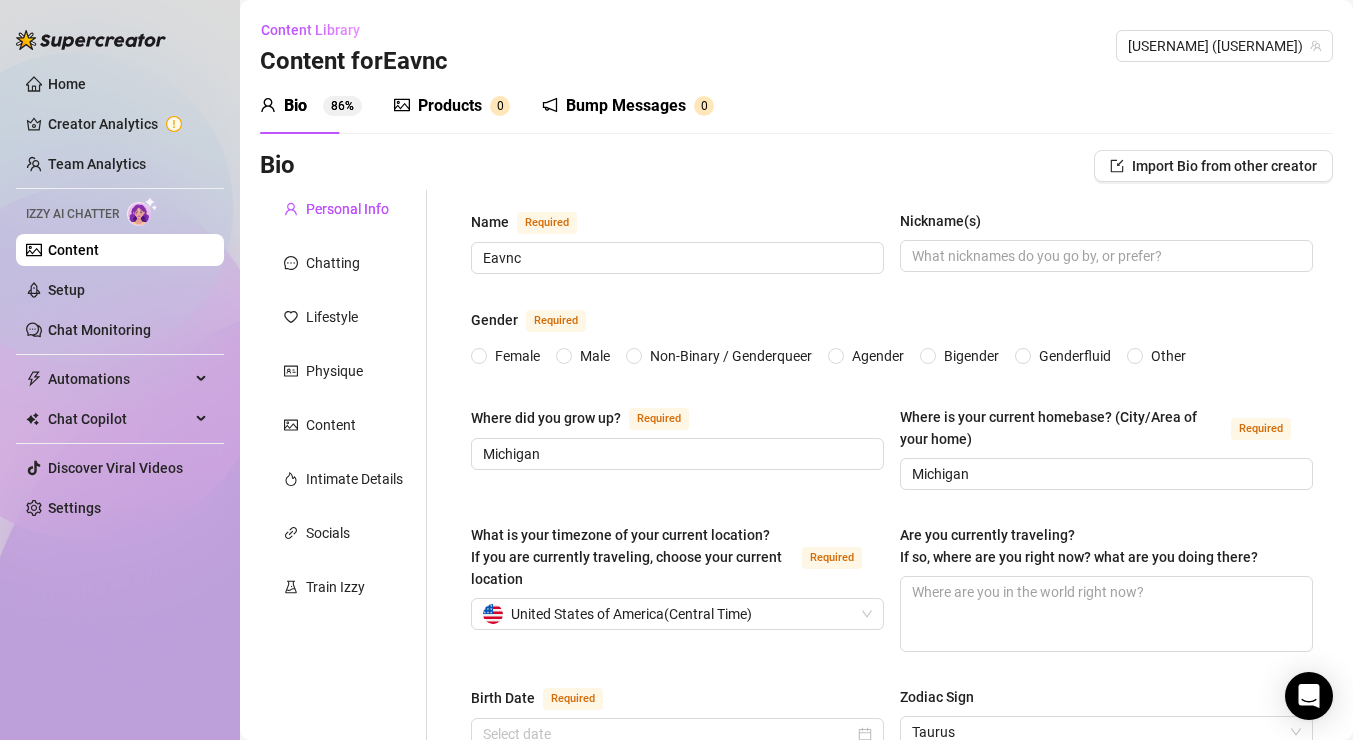 type 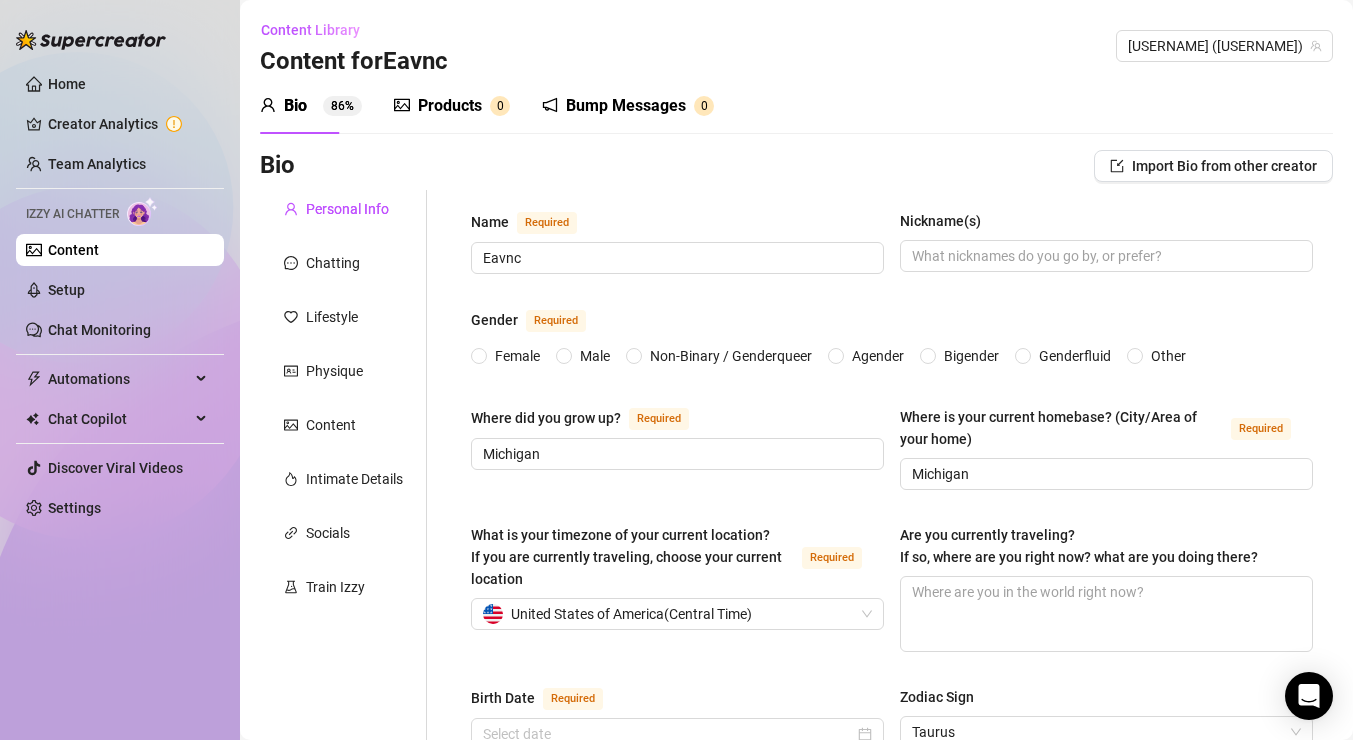 radio on "true" 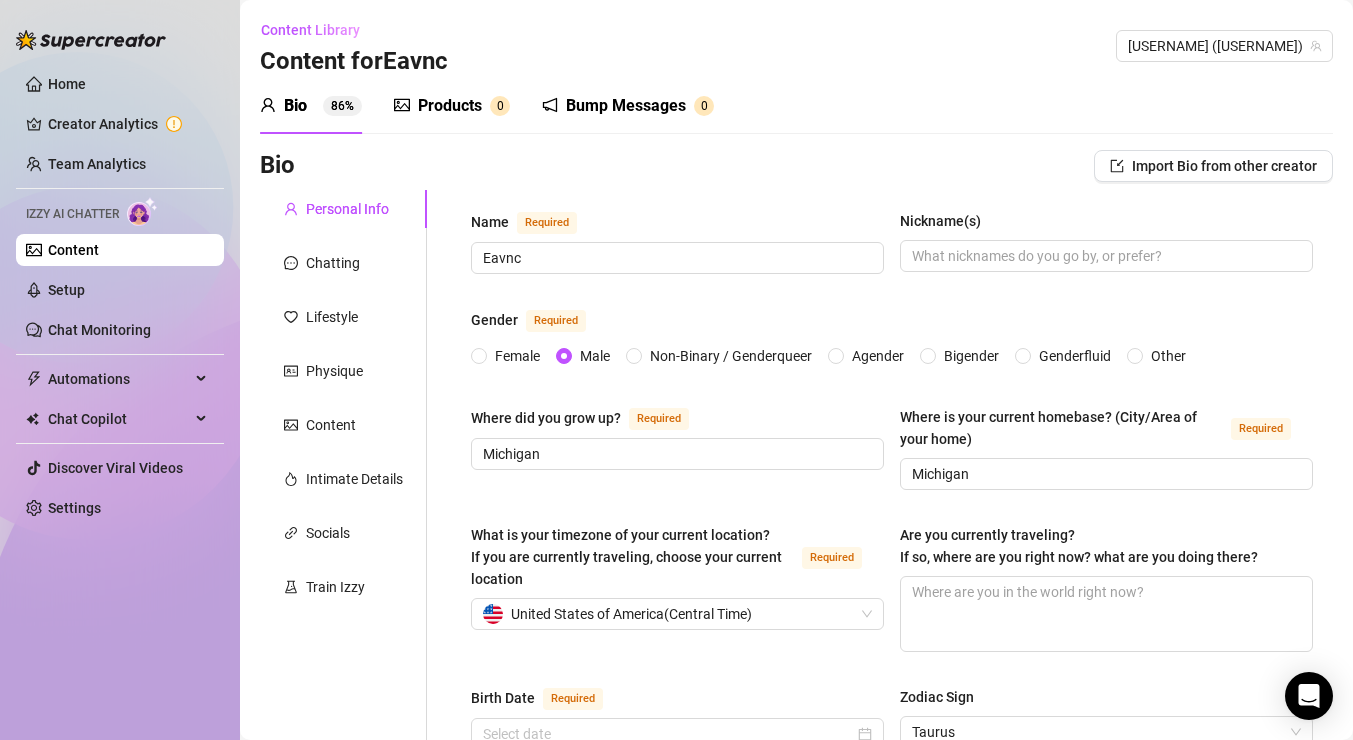 type 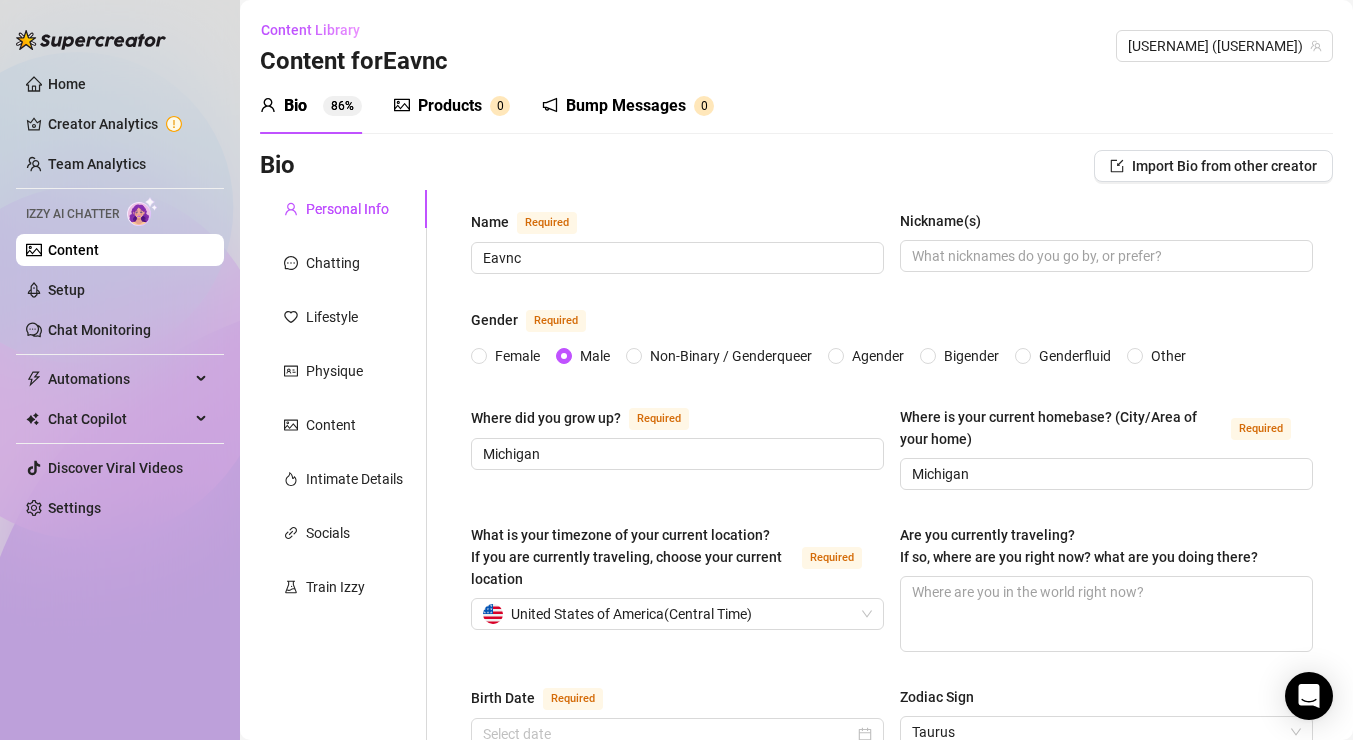 type on "[MONTH] [DAY]th, [YEAR]" 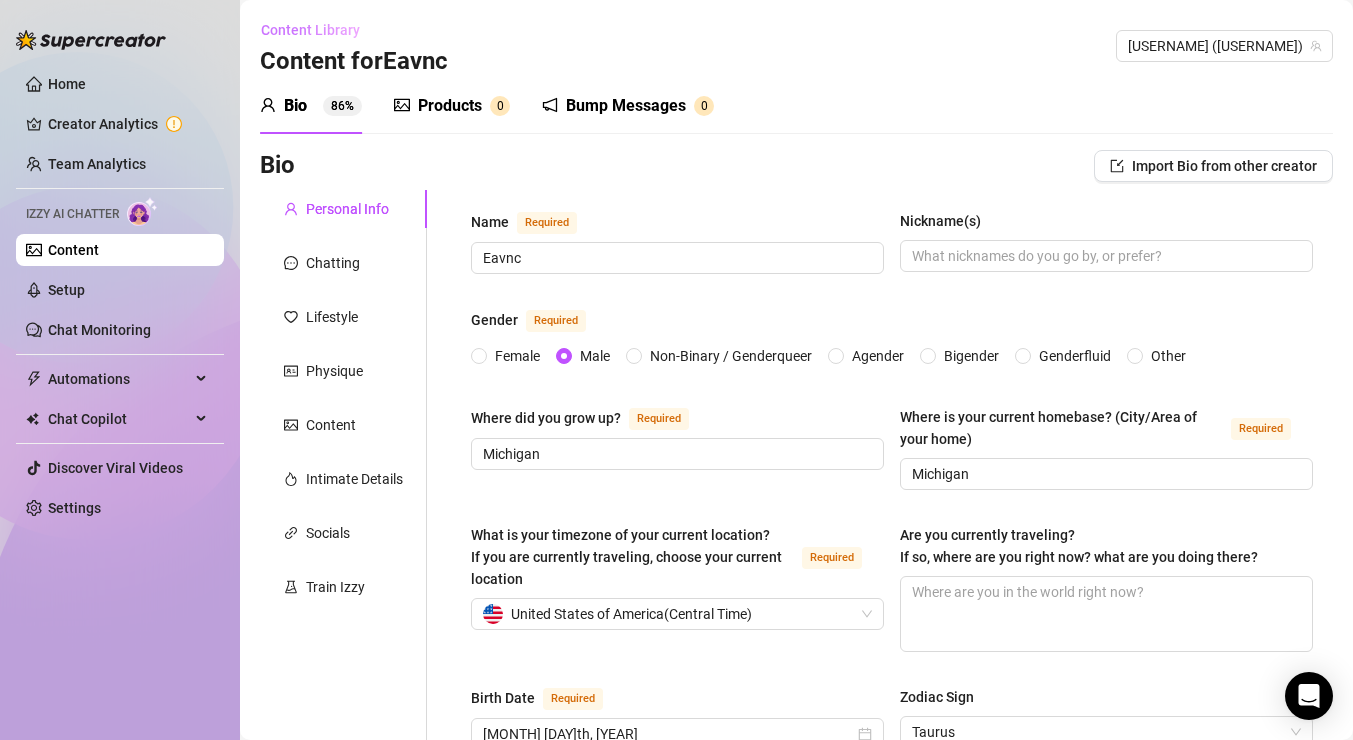click on "Content Library" at bounding box center [310, 30] 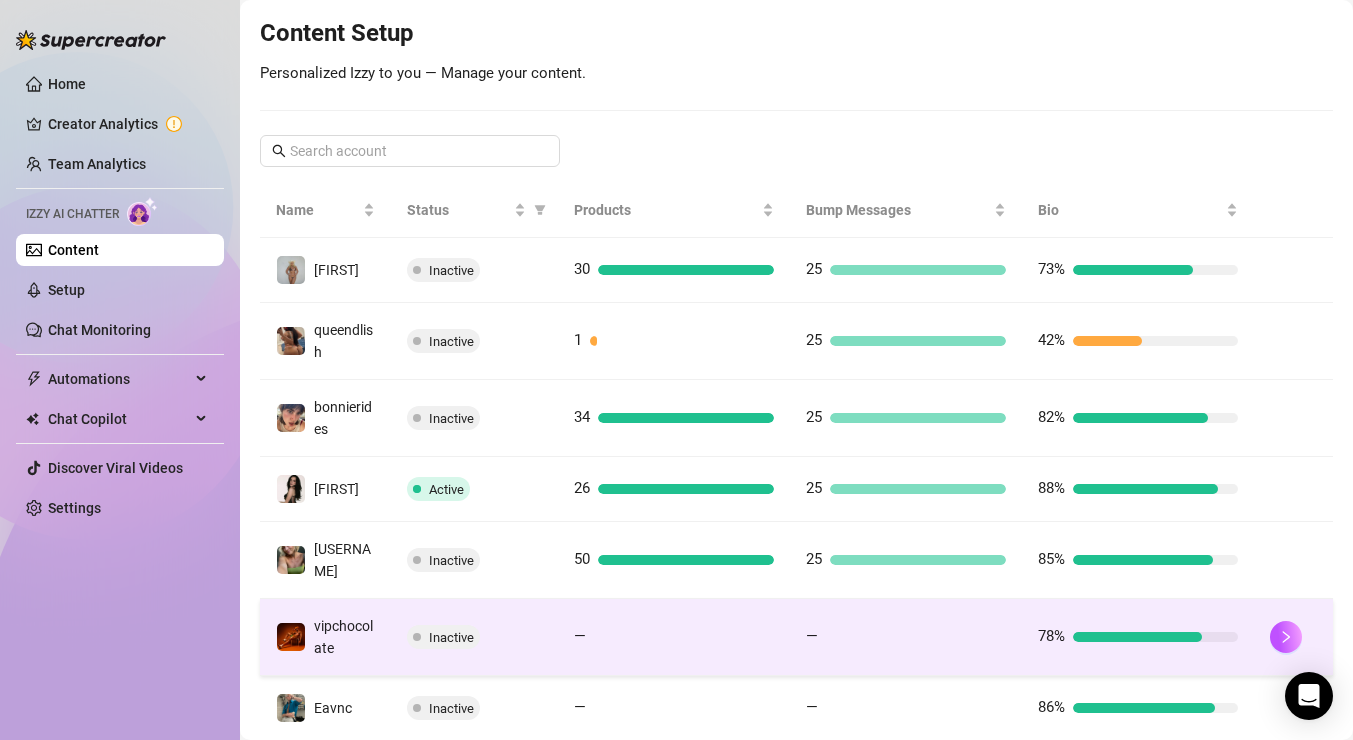 scroll, scrollTop: 411, scrollLeft: 0, axis: vertical 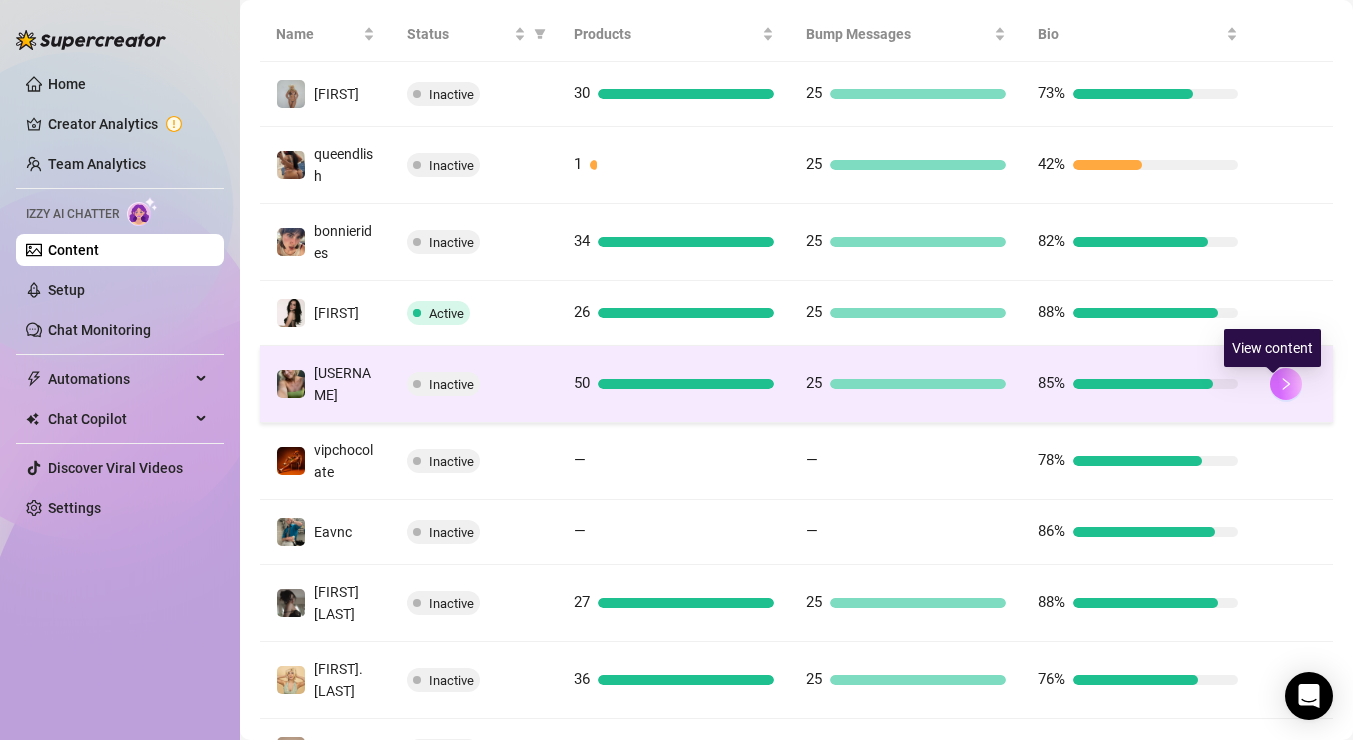 click 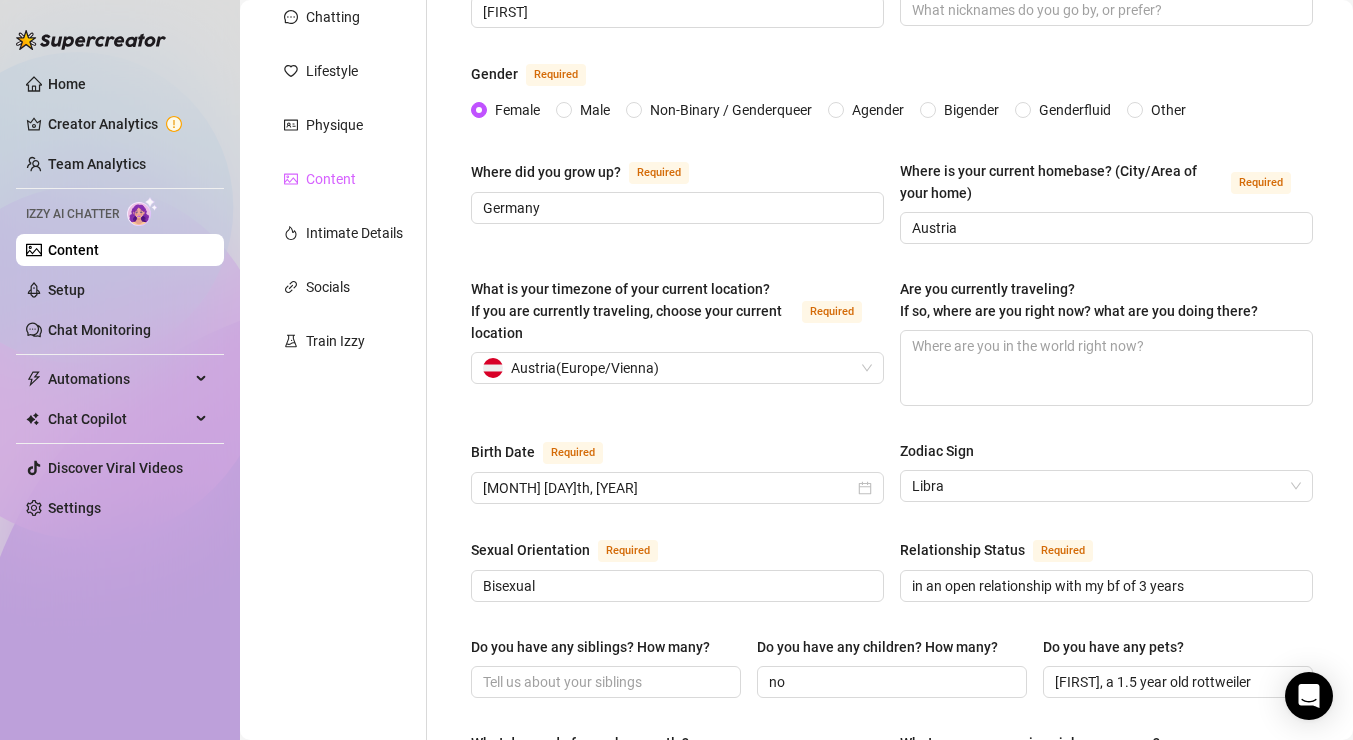 scroll, scrollTop: 245, scrollLeft: 0, axis: vertical 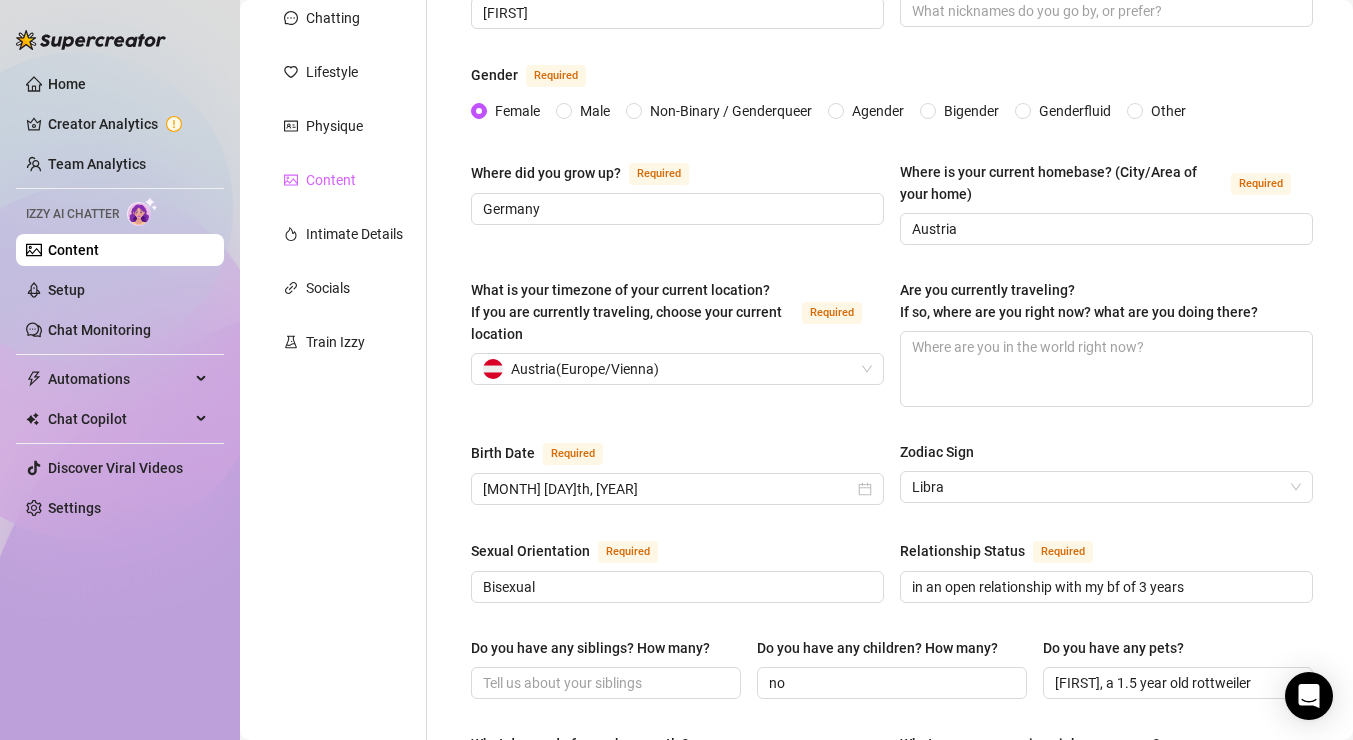 click on "Content" at bounding box center (343, 180) 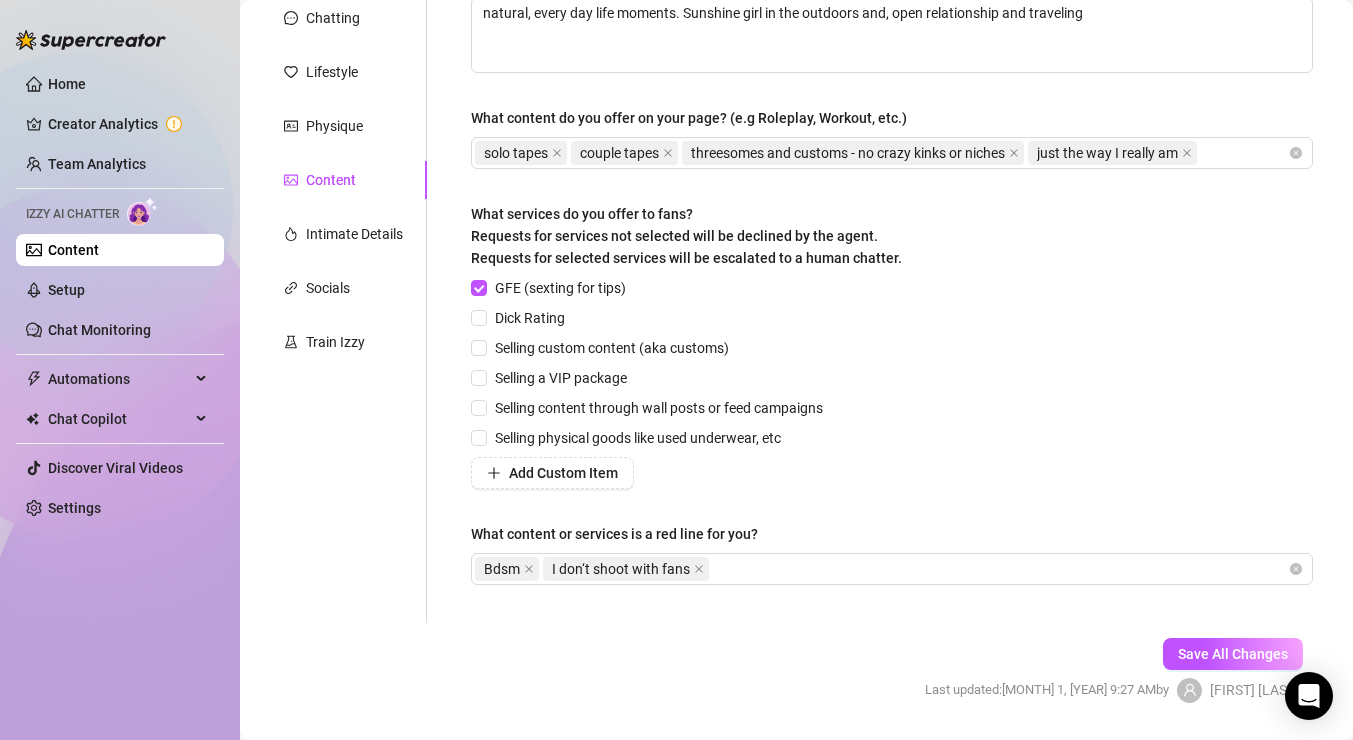 scroll, scrollTop: 0, scrollLeft: 0, axis: both 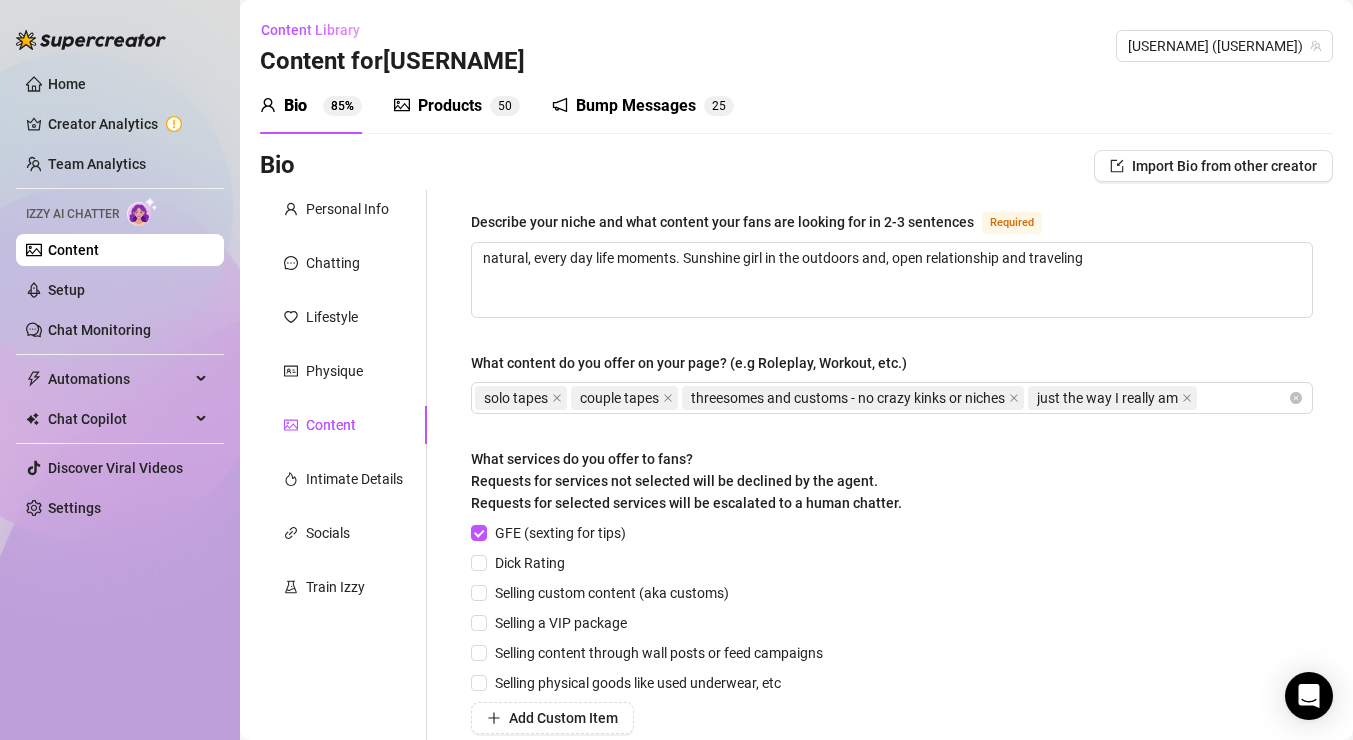 click on "Products" at bounding box center [450, 106] 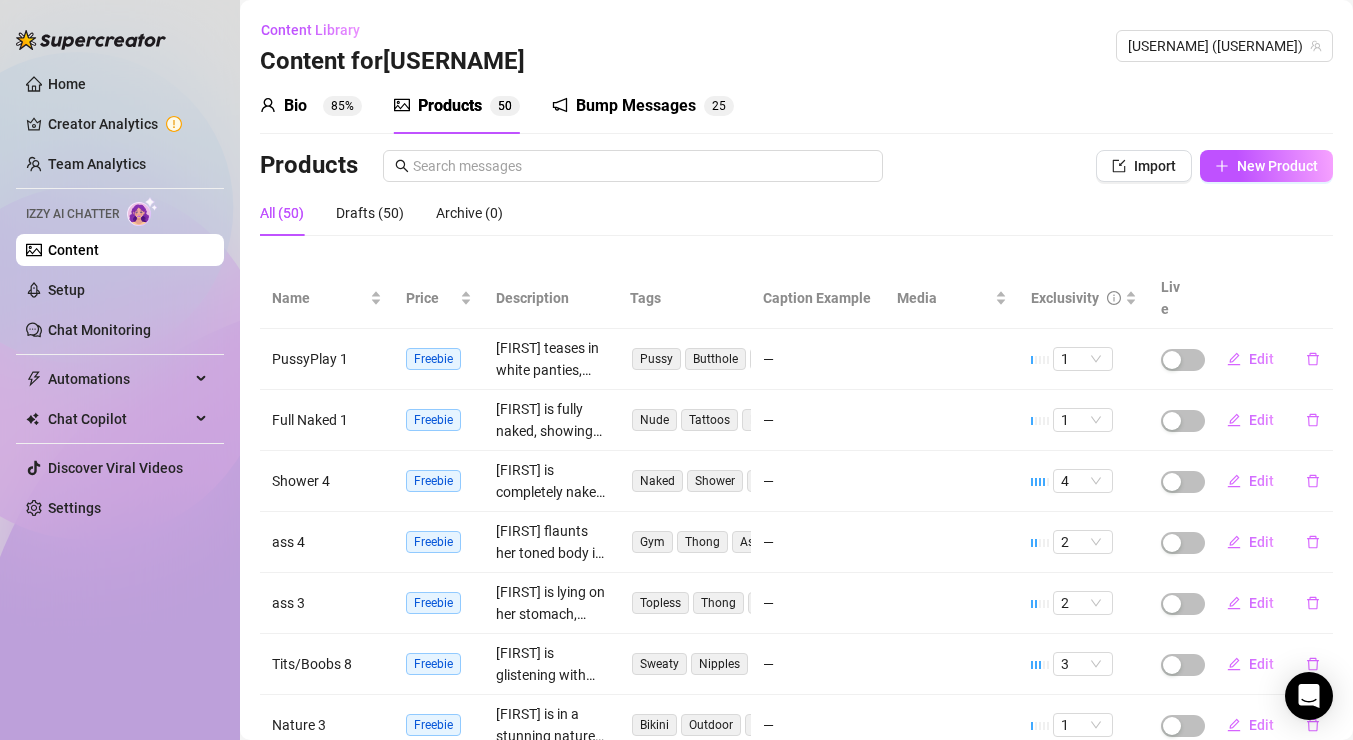 type 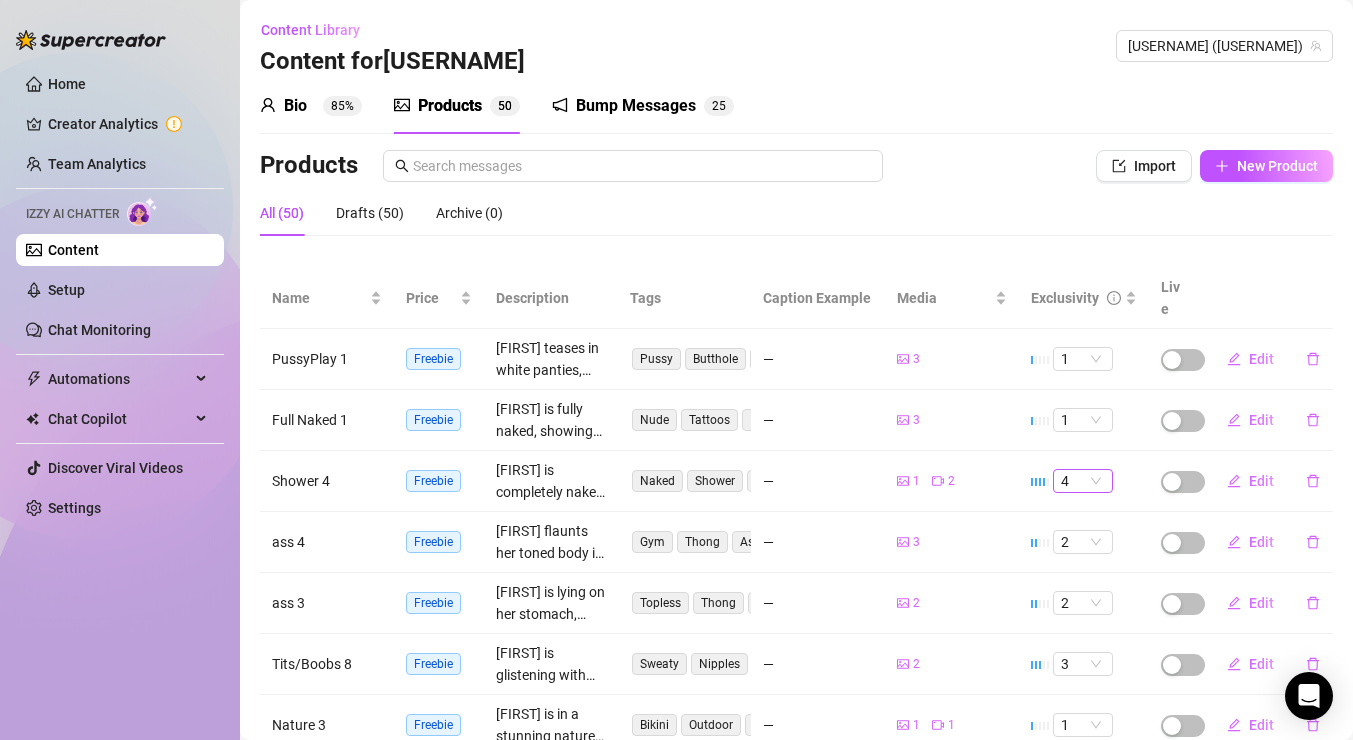scroll, scrollTop: 8, scrollLeft: 0, axis: vertical 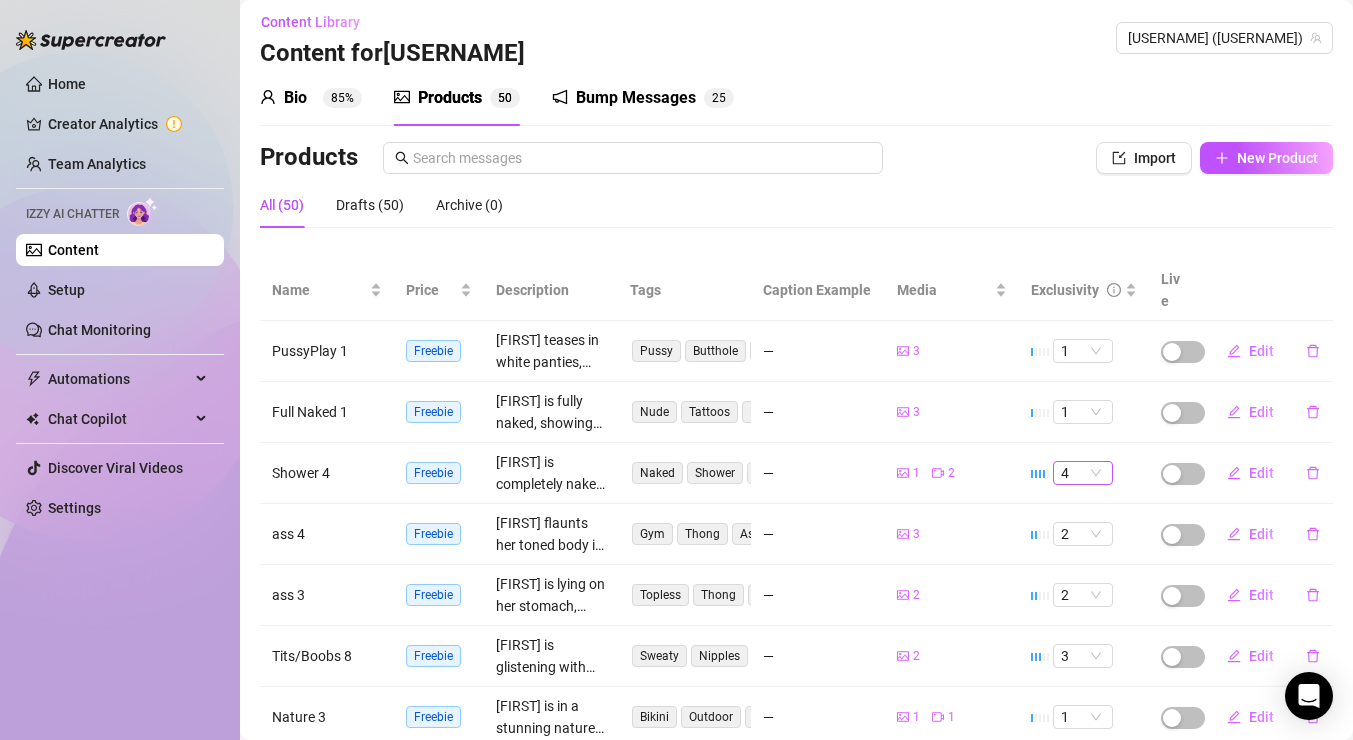 click on "4" at bounding box center [1083, 473] 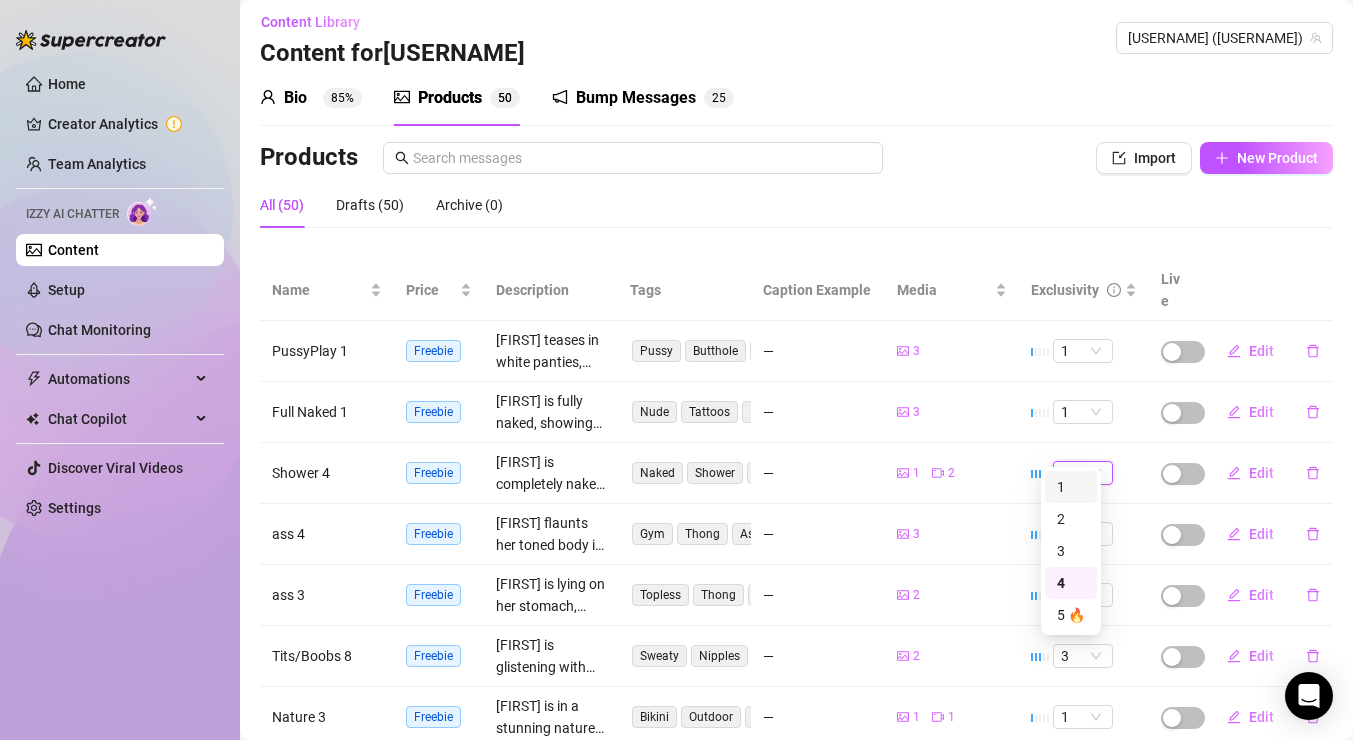 click on "1" at bounding box center (1071, 487) 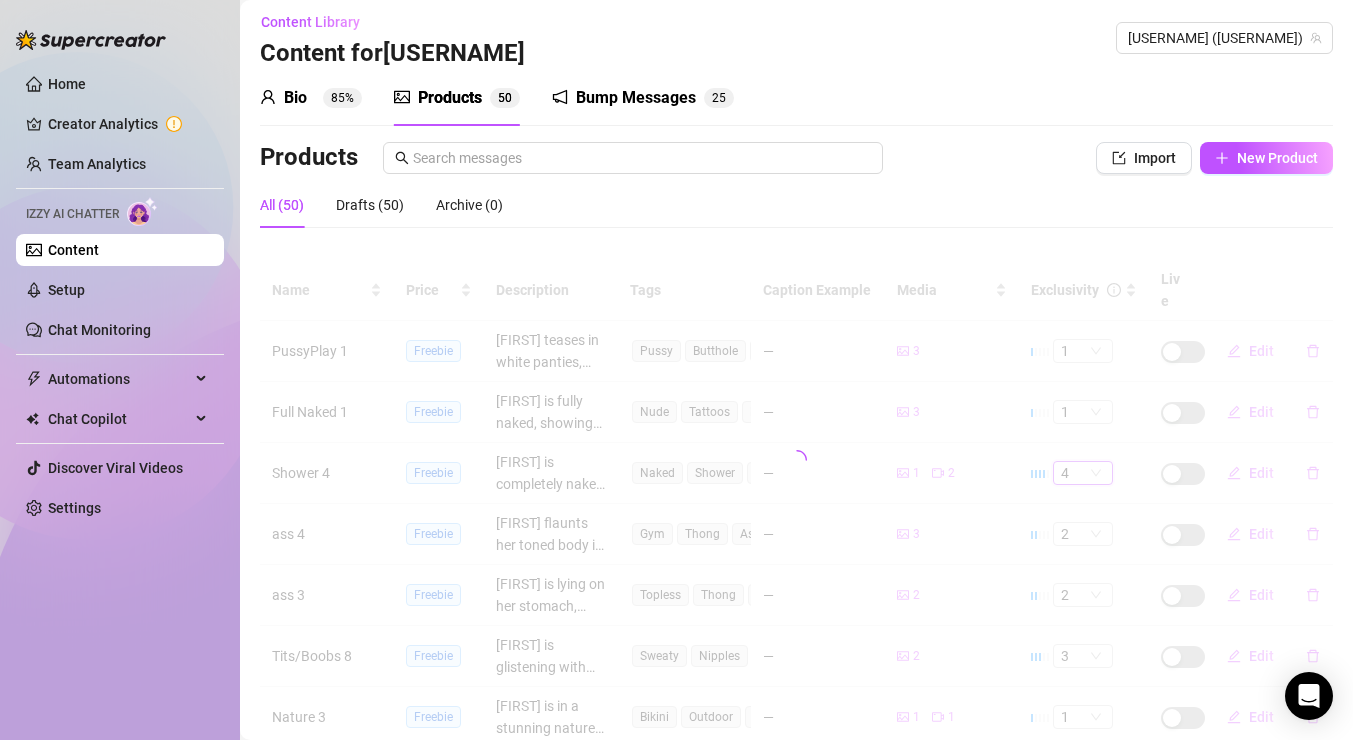 click at bounding box center (796, 460) 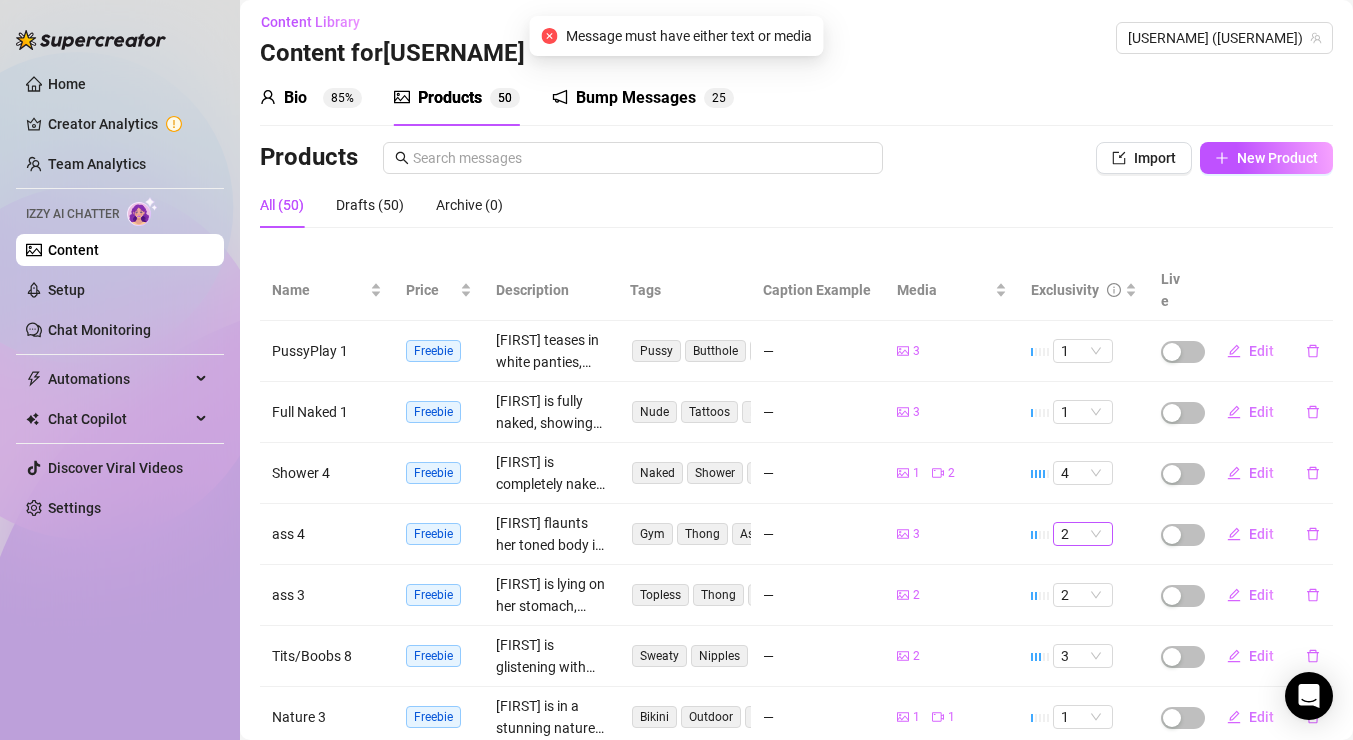 click on "2" at bounding box center (1083, 534) 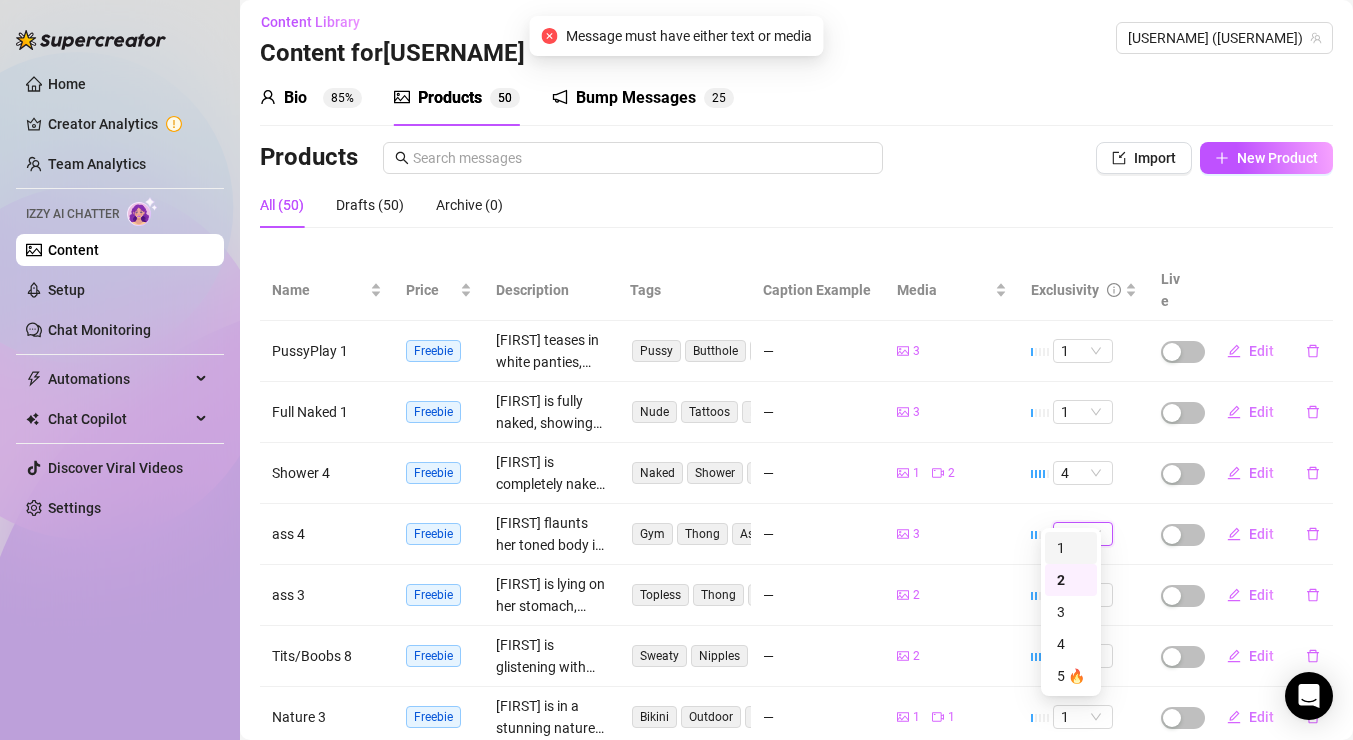click on "1" at bounding box center (1071, 548) 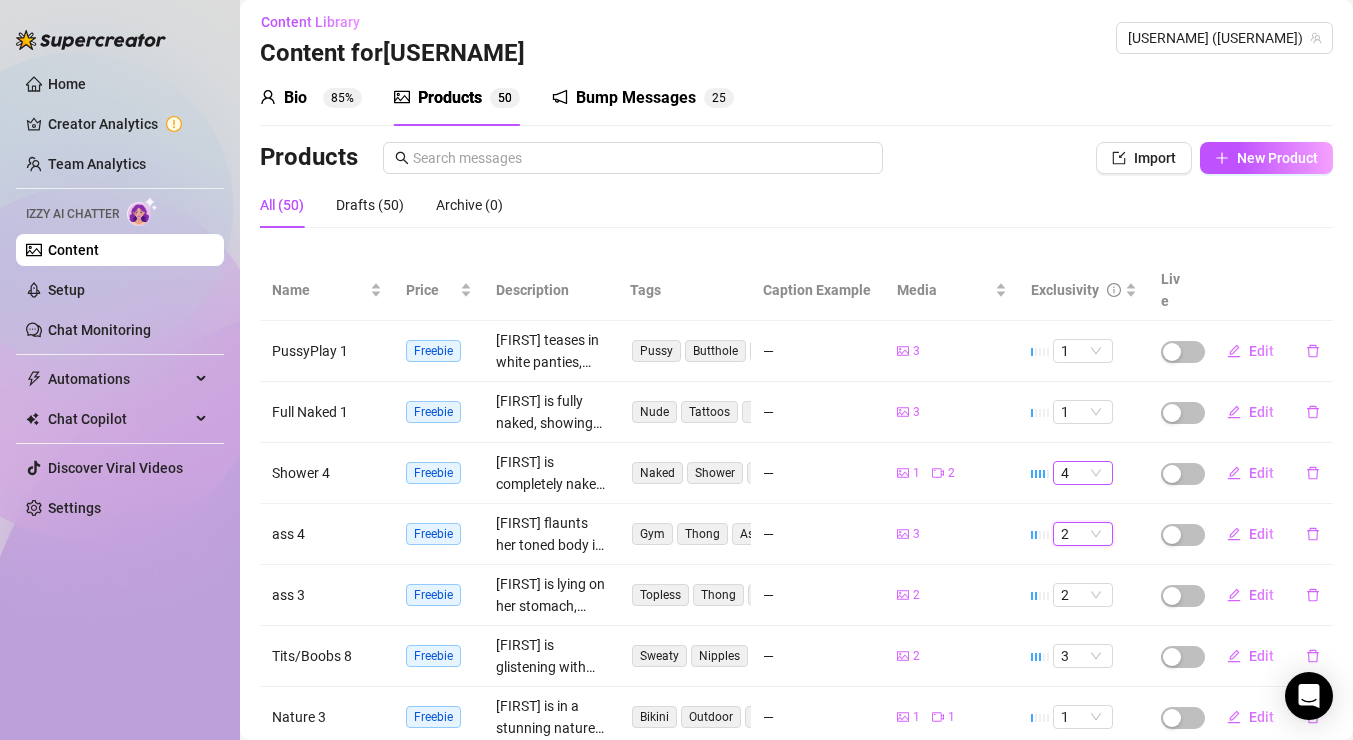 click on "4" at bounding box center (1083, 473) 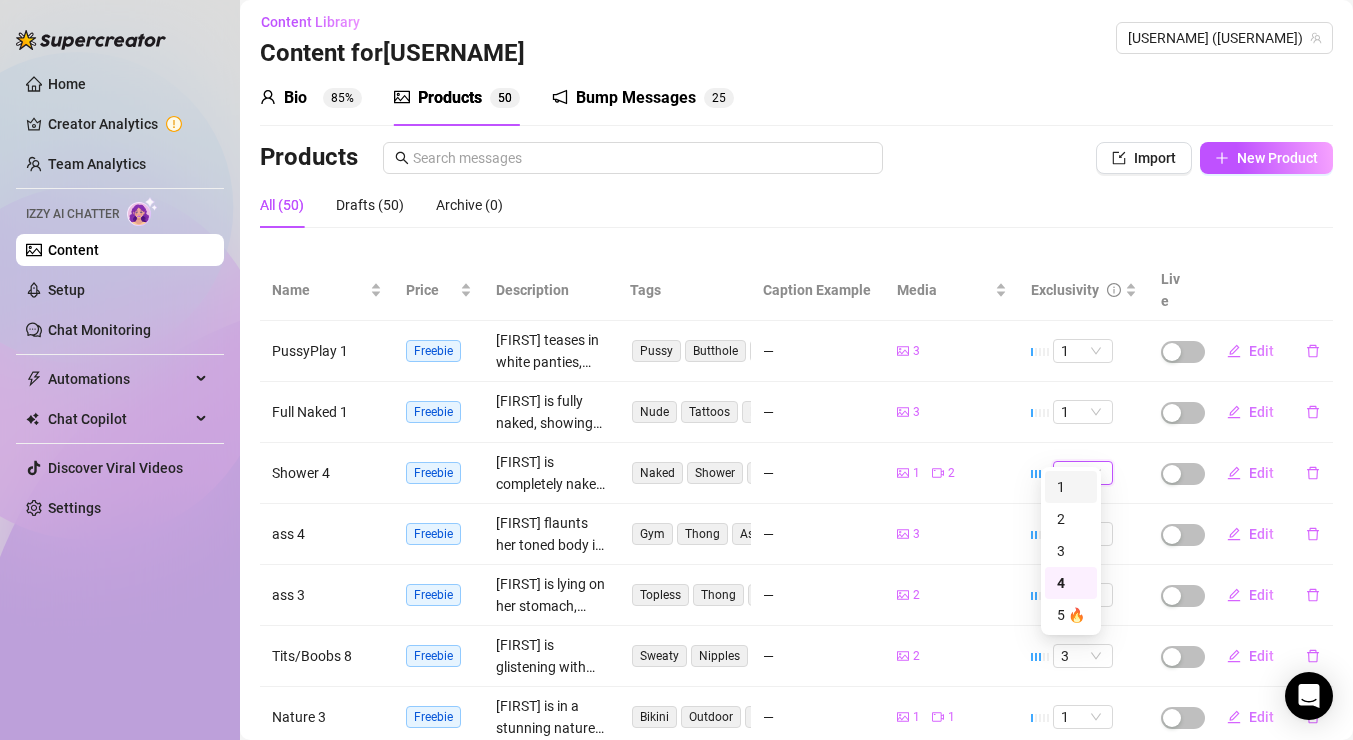 click on "1" at bounding box center [1071, 487] 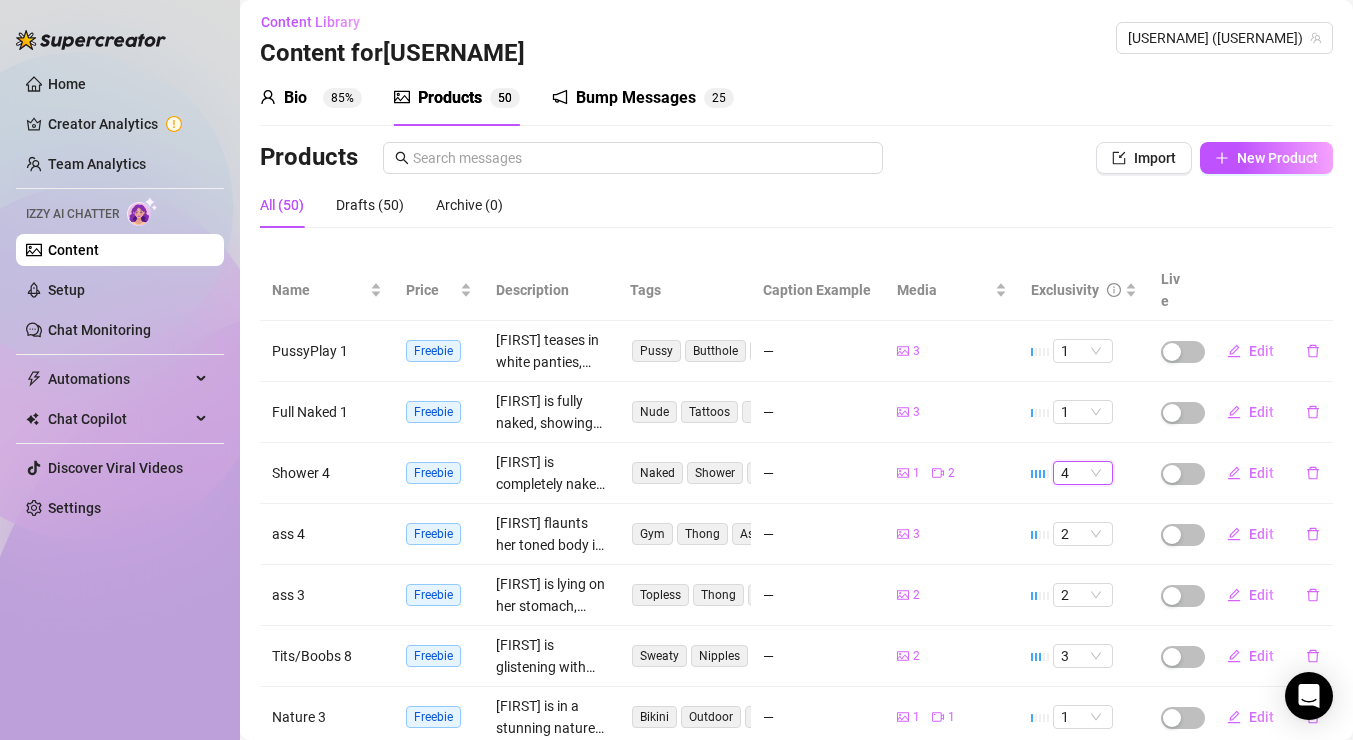 click on "4" at bounding box center (1083, 473) 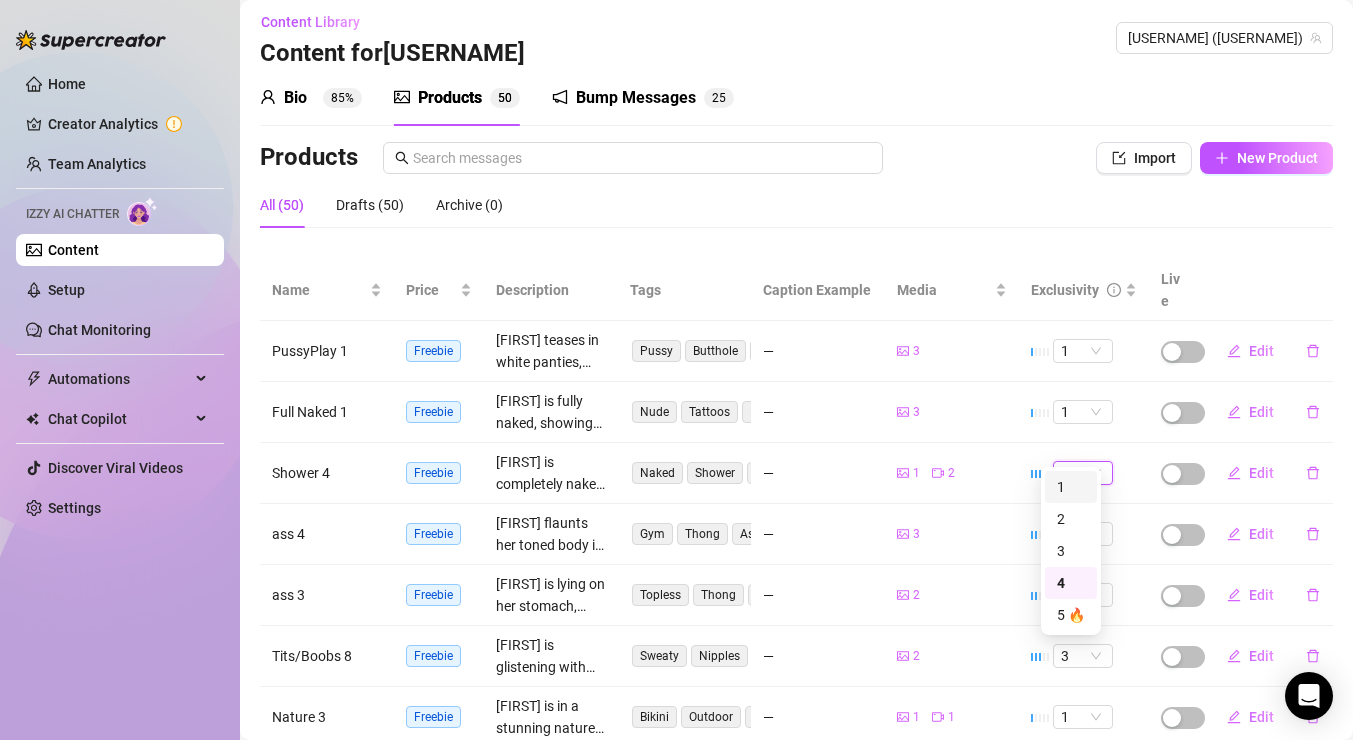 click on "1" at bounding box center [1071, 487] 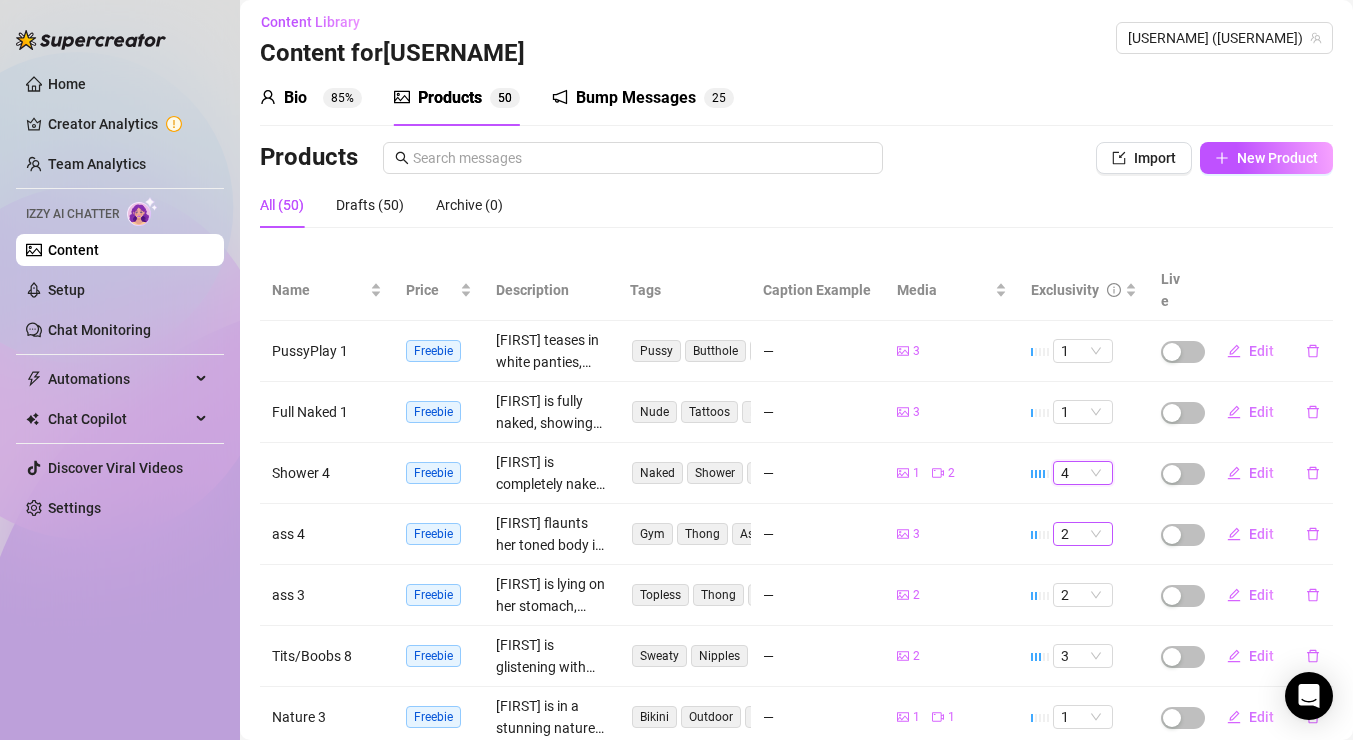 click on "2" at bounding box center (1083, 534) 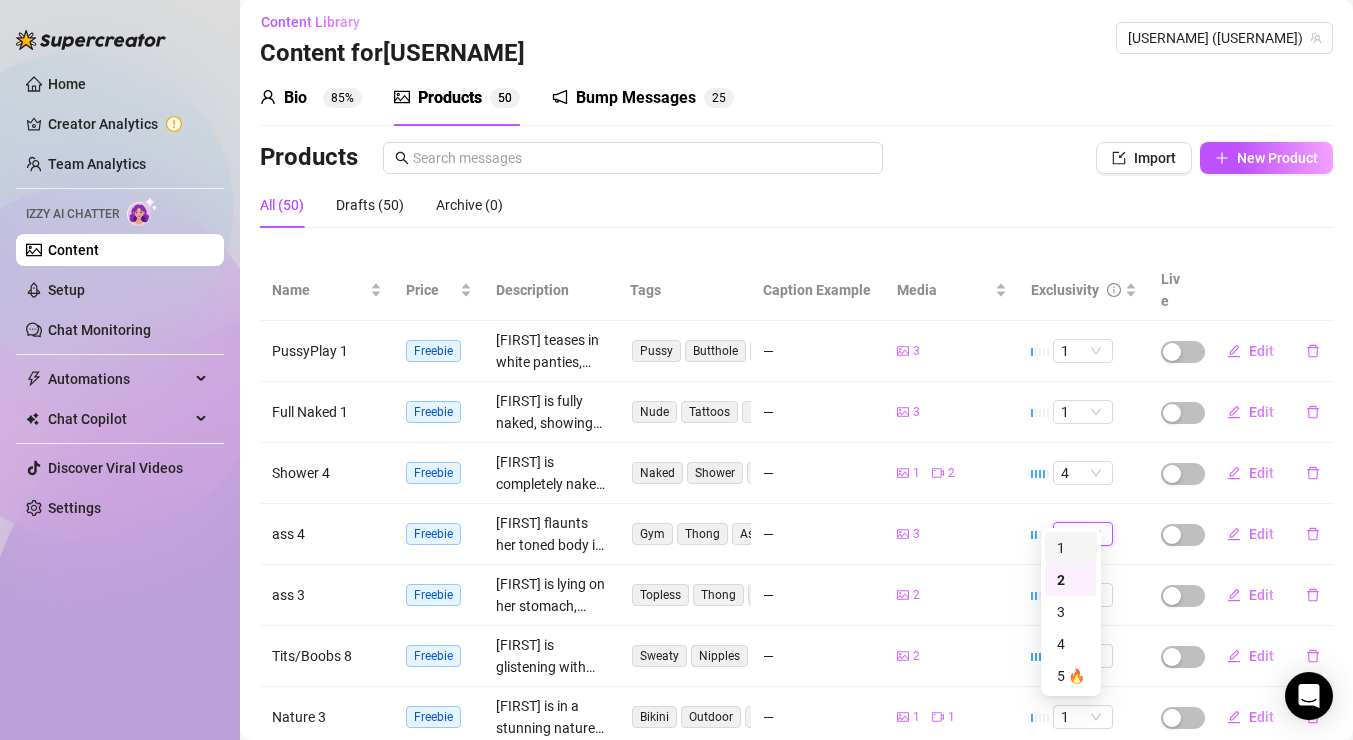 click on "1" at bounding box center (1071, 548) 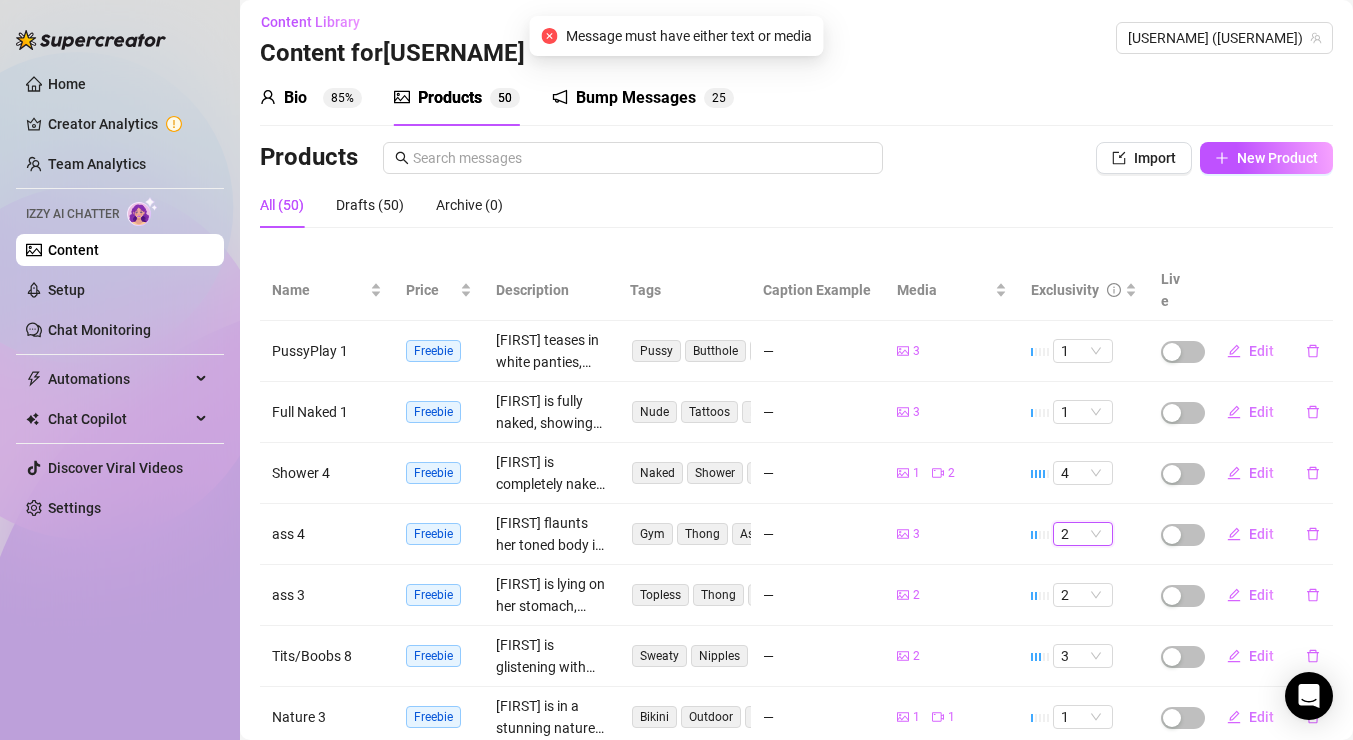 click on "4" at bounding box center (1084, 473) 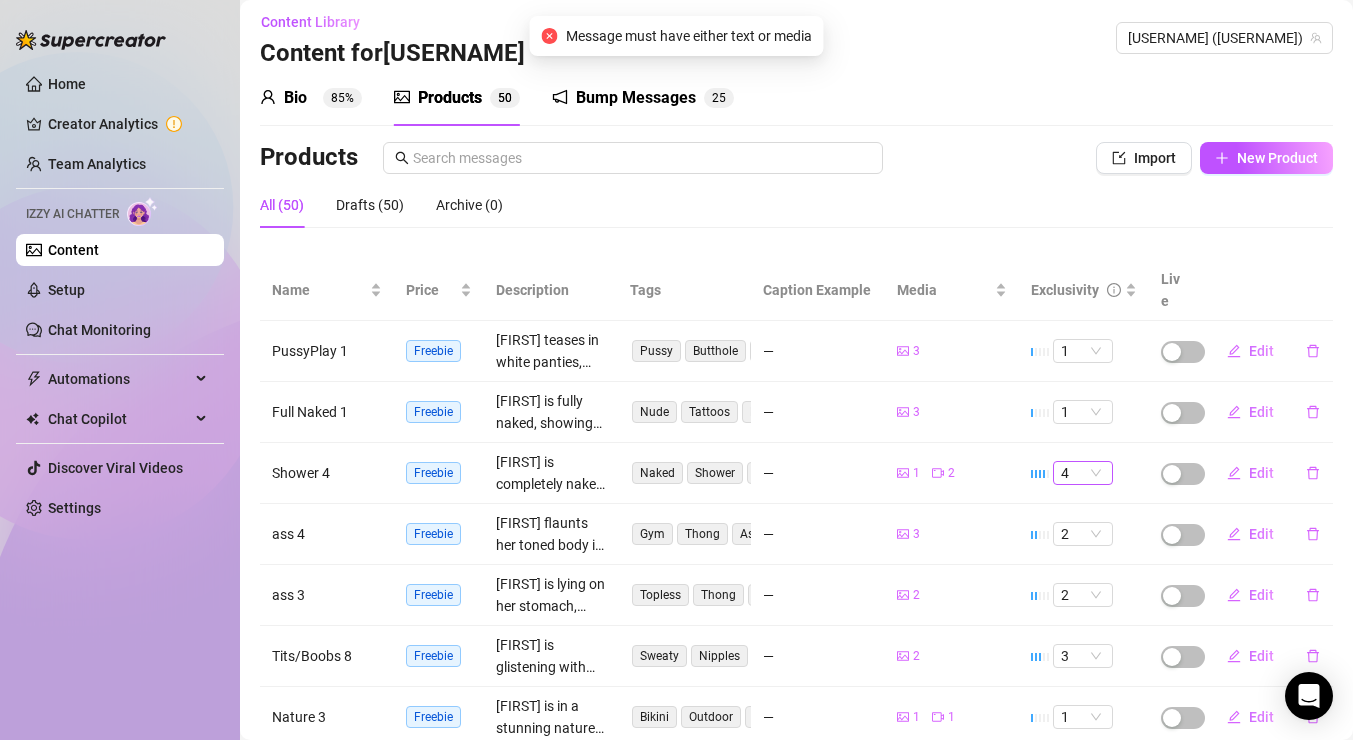 click on "4" at bounding box center [1083, 473] 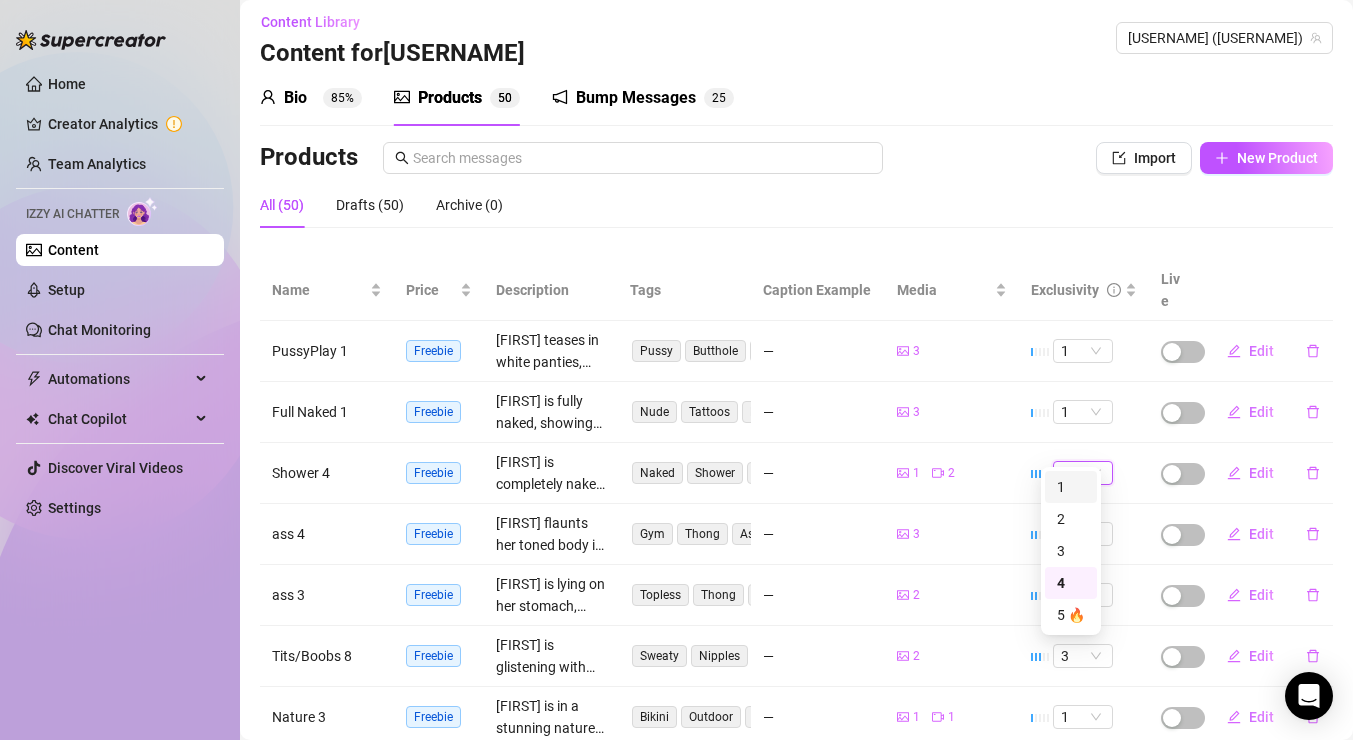 click on "1" at bounding box center [1071, 487] 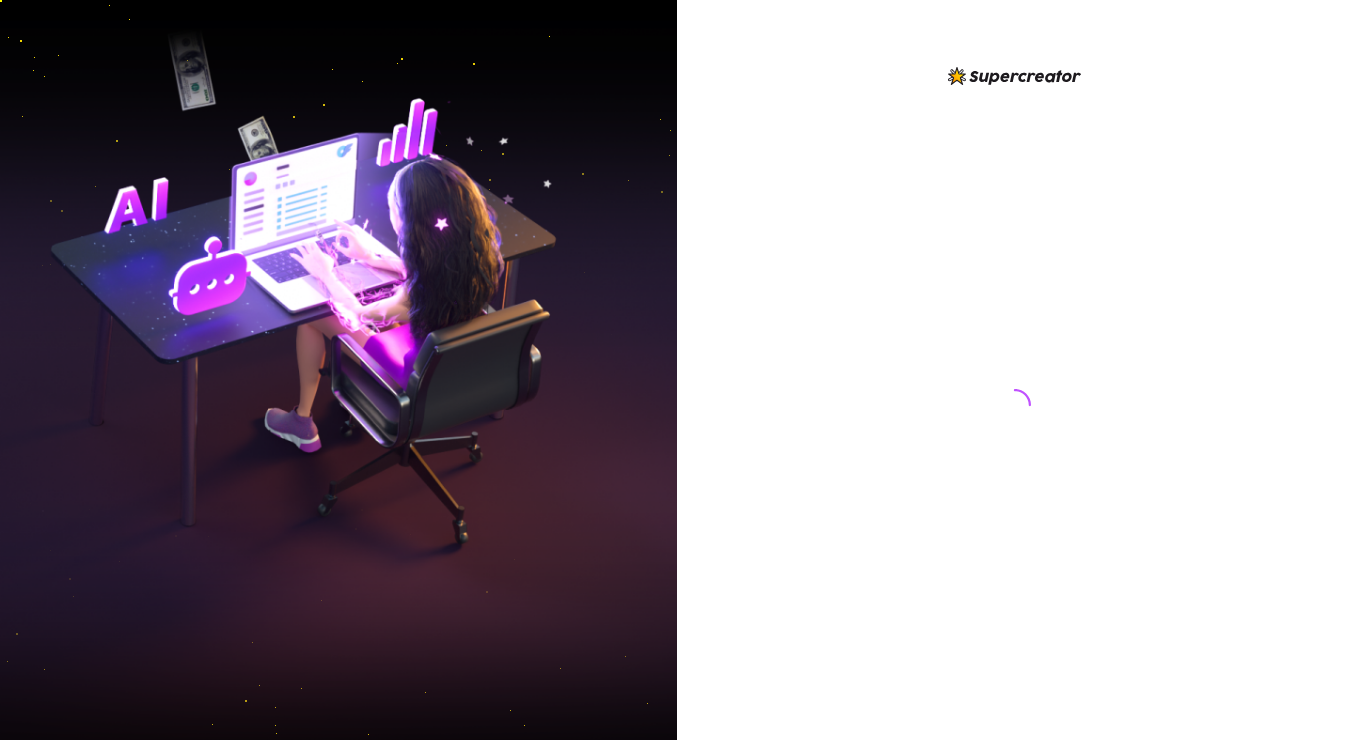 scroll, scrollTop: 0, scrollLeft: 0, axis: both 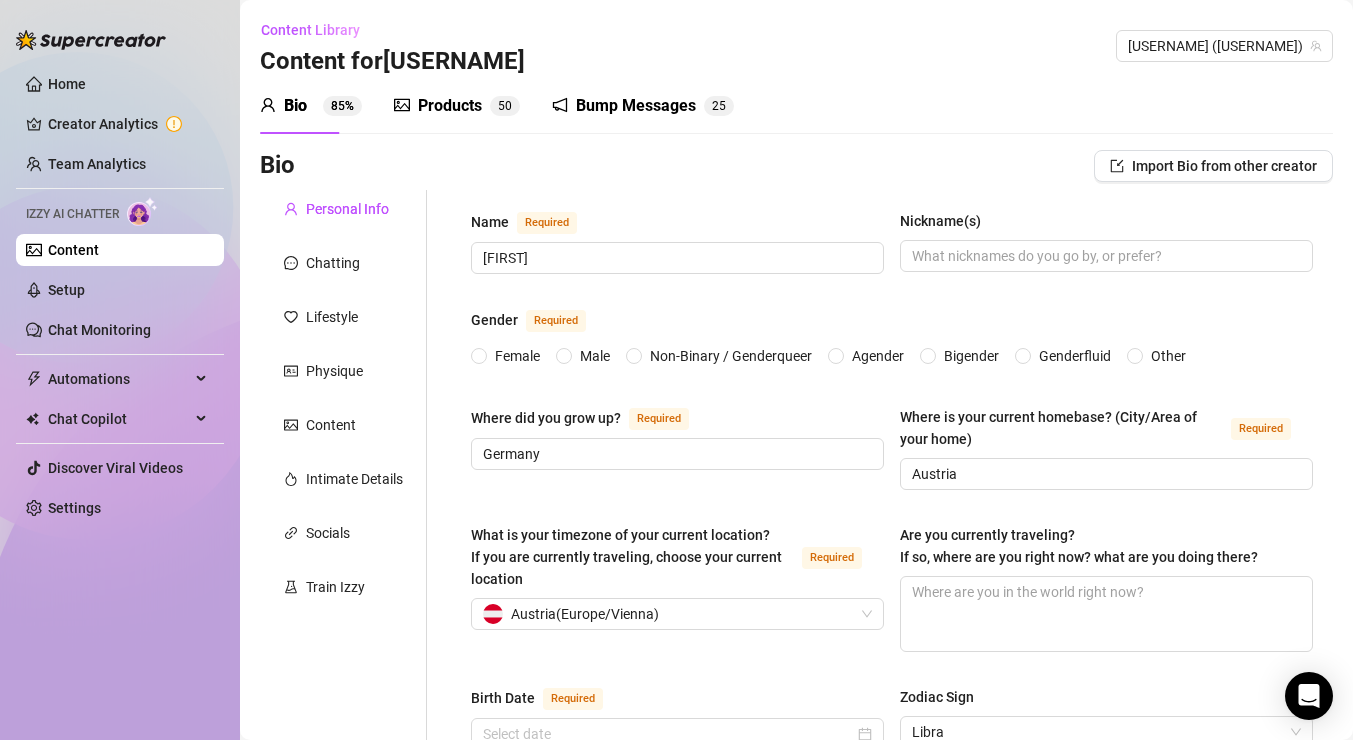 radio on "true" 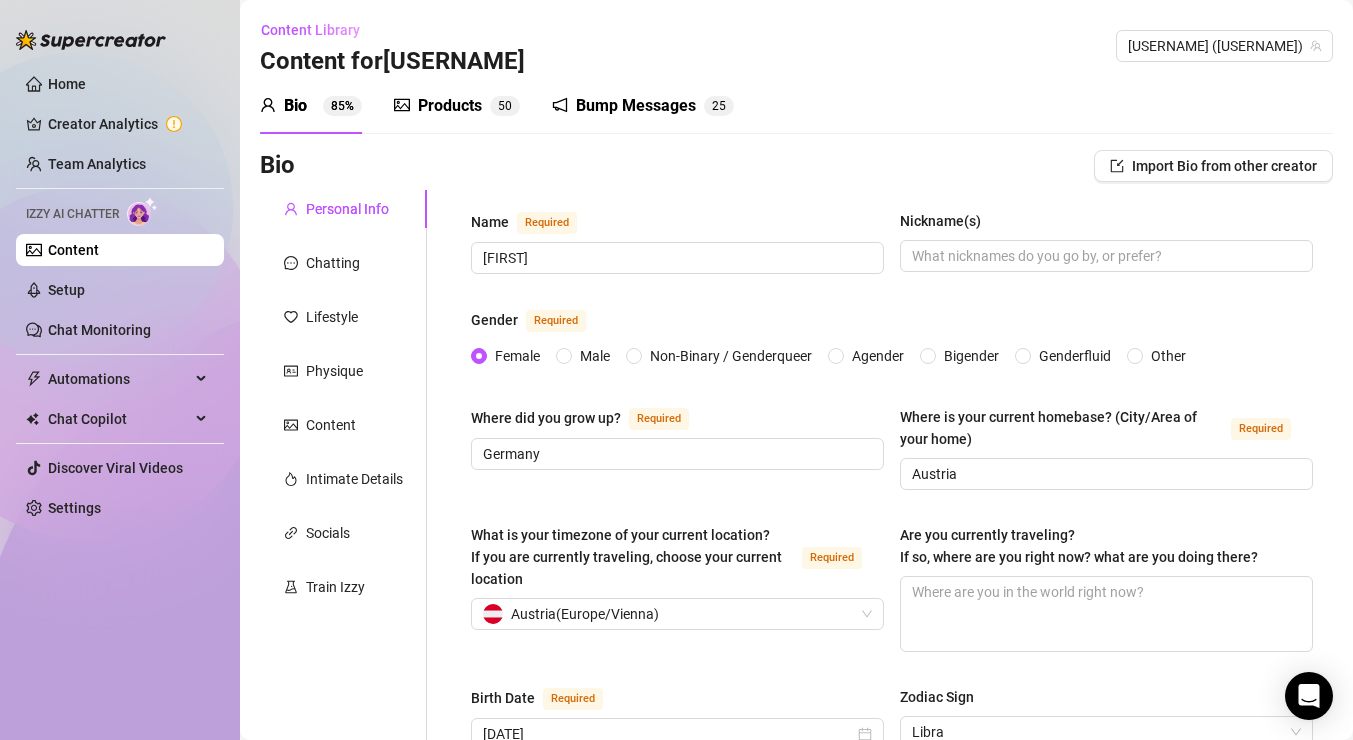 type on "[DATE]" 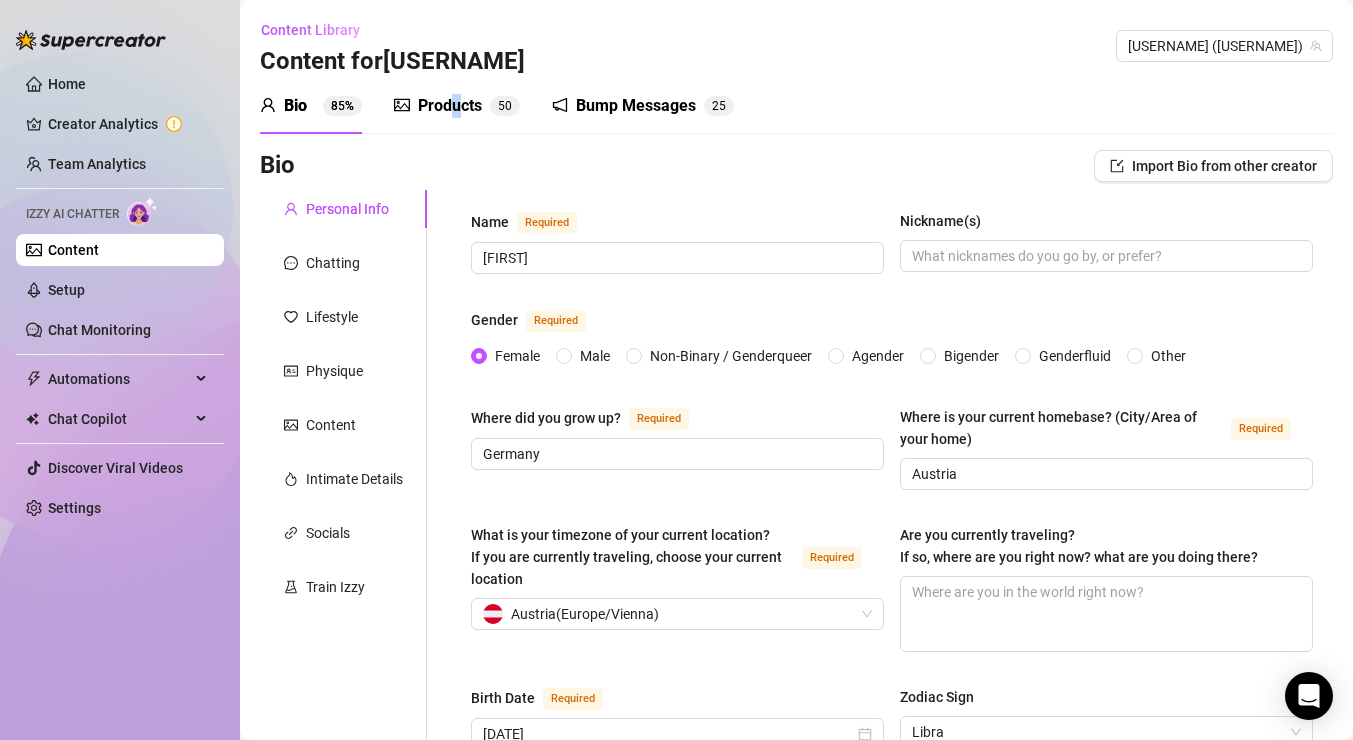 click on "Products" at bounding box center (450, 106) 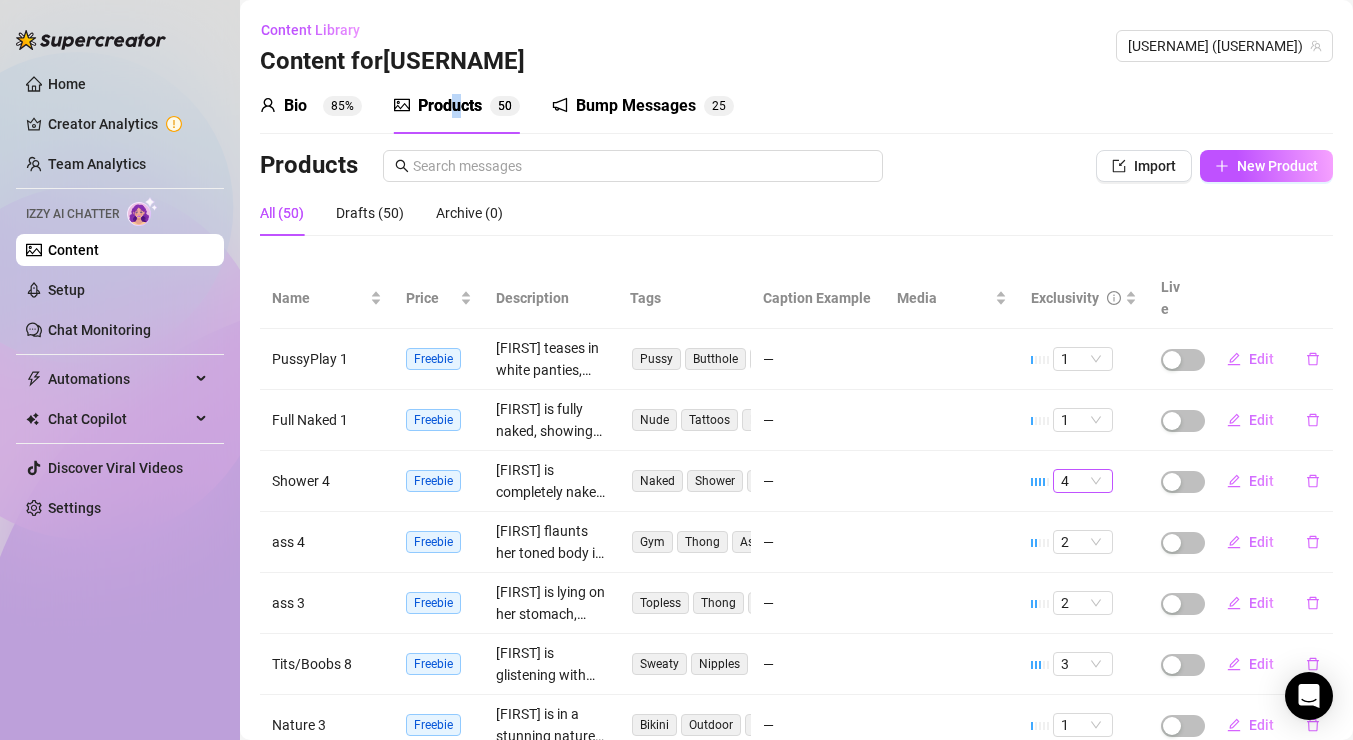 click on "4" at bounding box center [1083, 481] 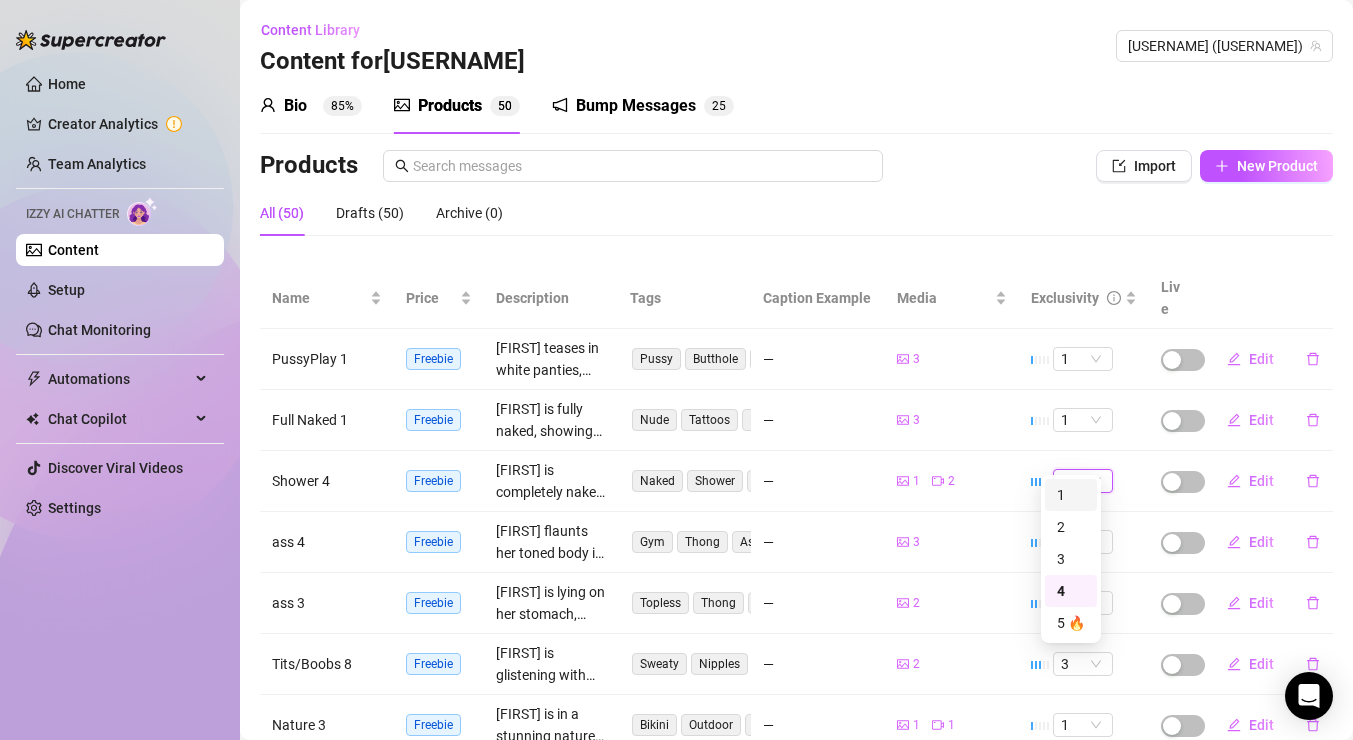 click on "1" at bounding box center (1071, 495) 